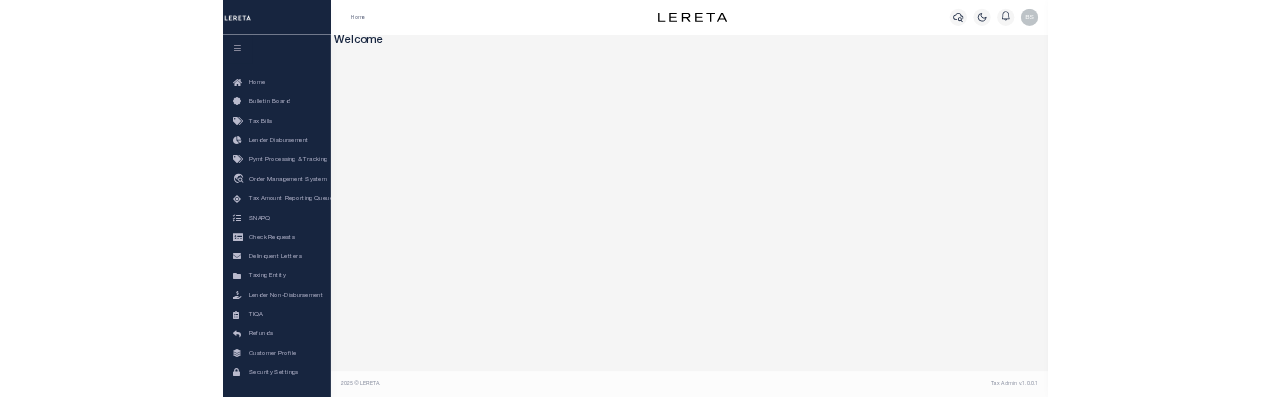 scroll, scrollTop: 0, scrollLeft: 0, axis: both 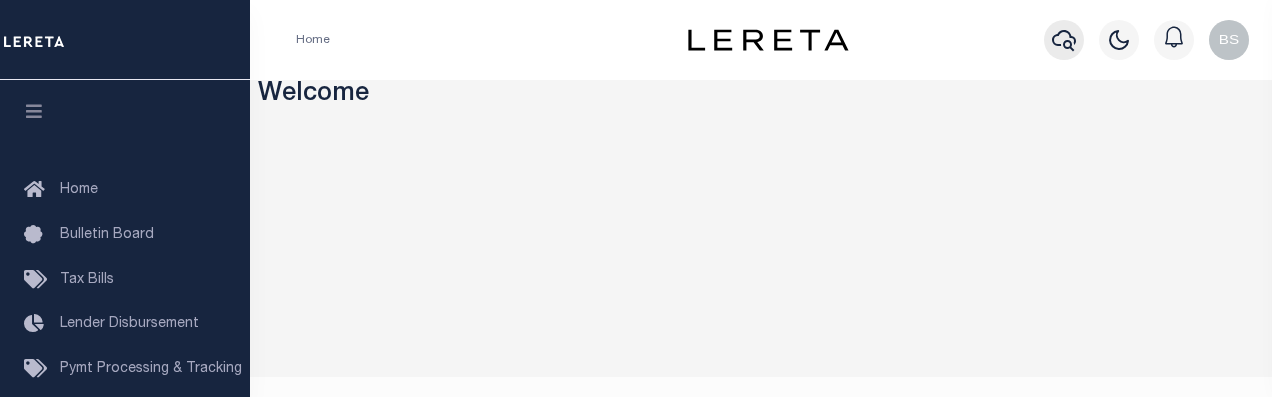 click 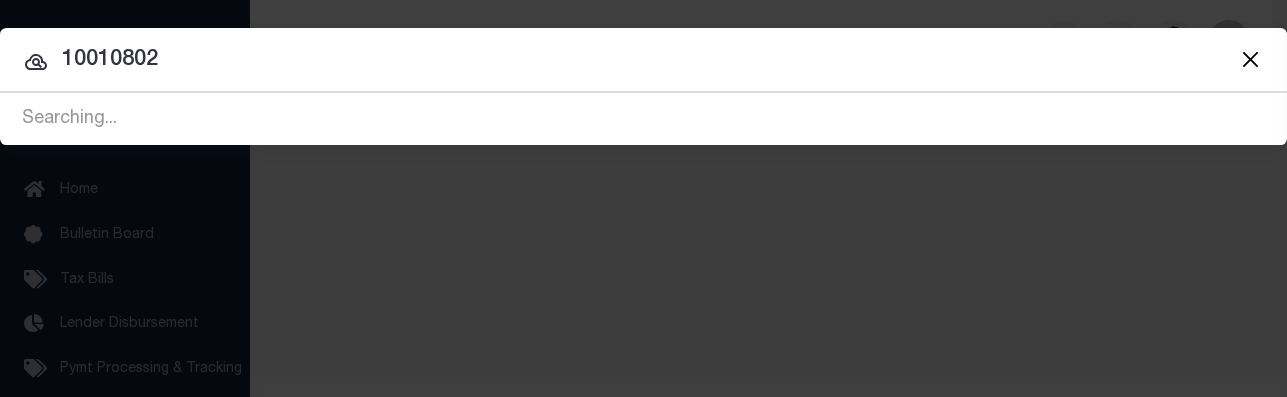 type on "10010802" 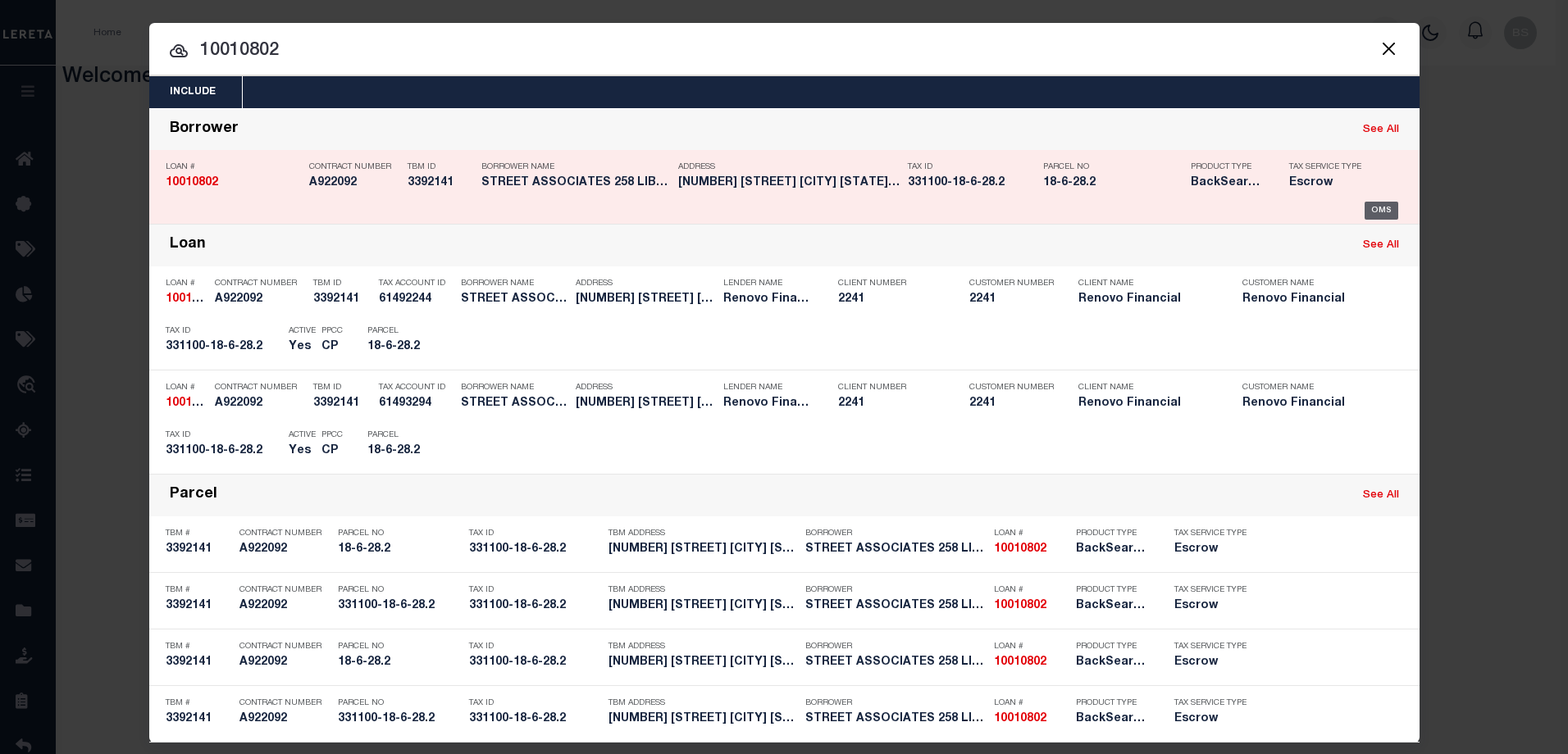 click on "OMS" at bounding box center [1381, 211] 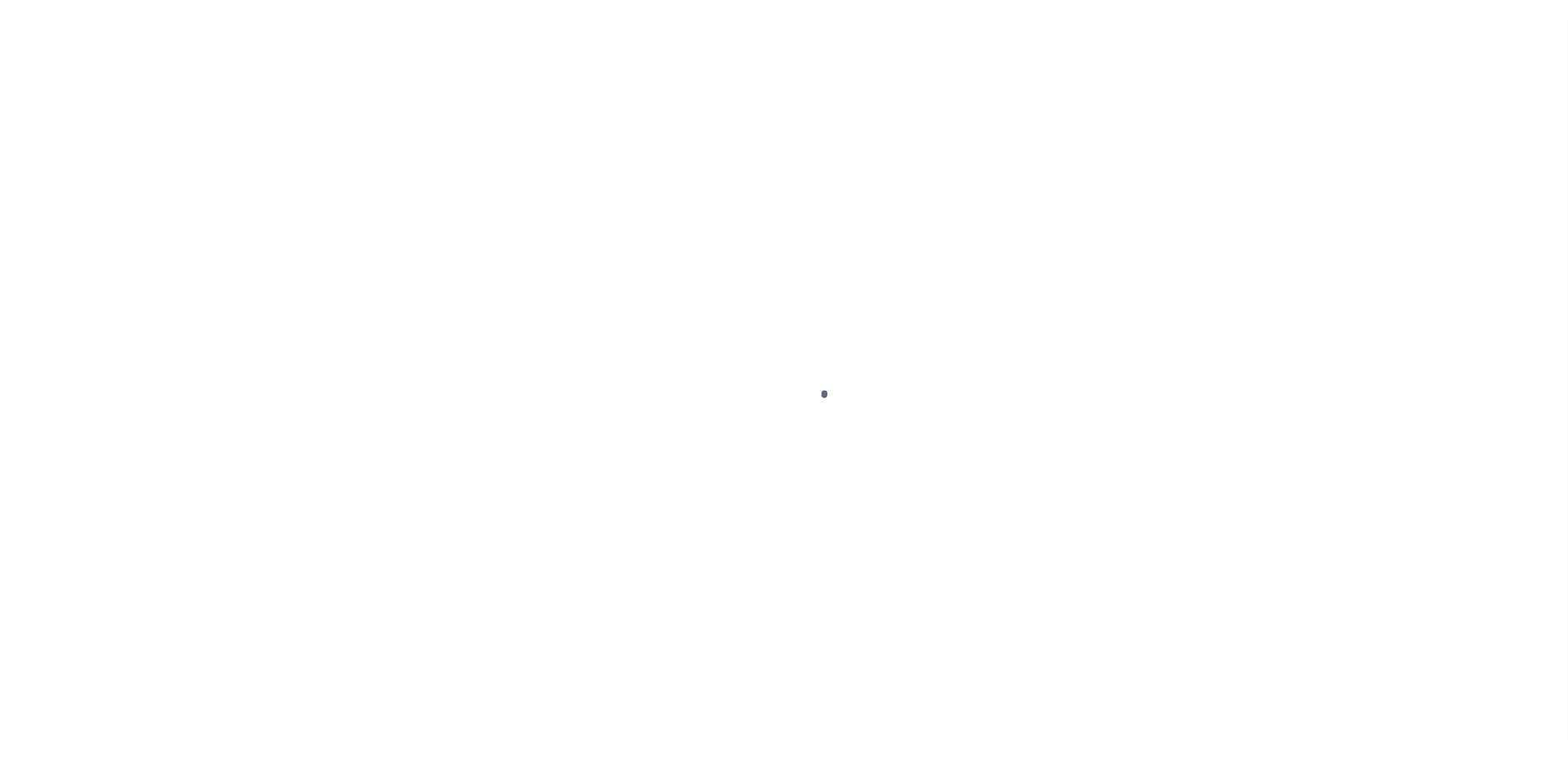 type on "10010802" 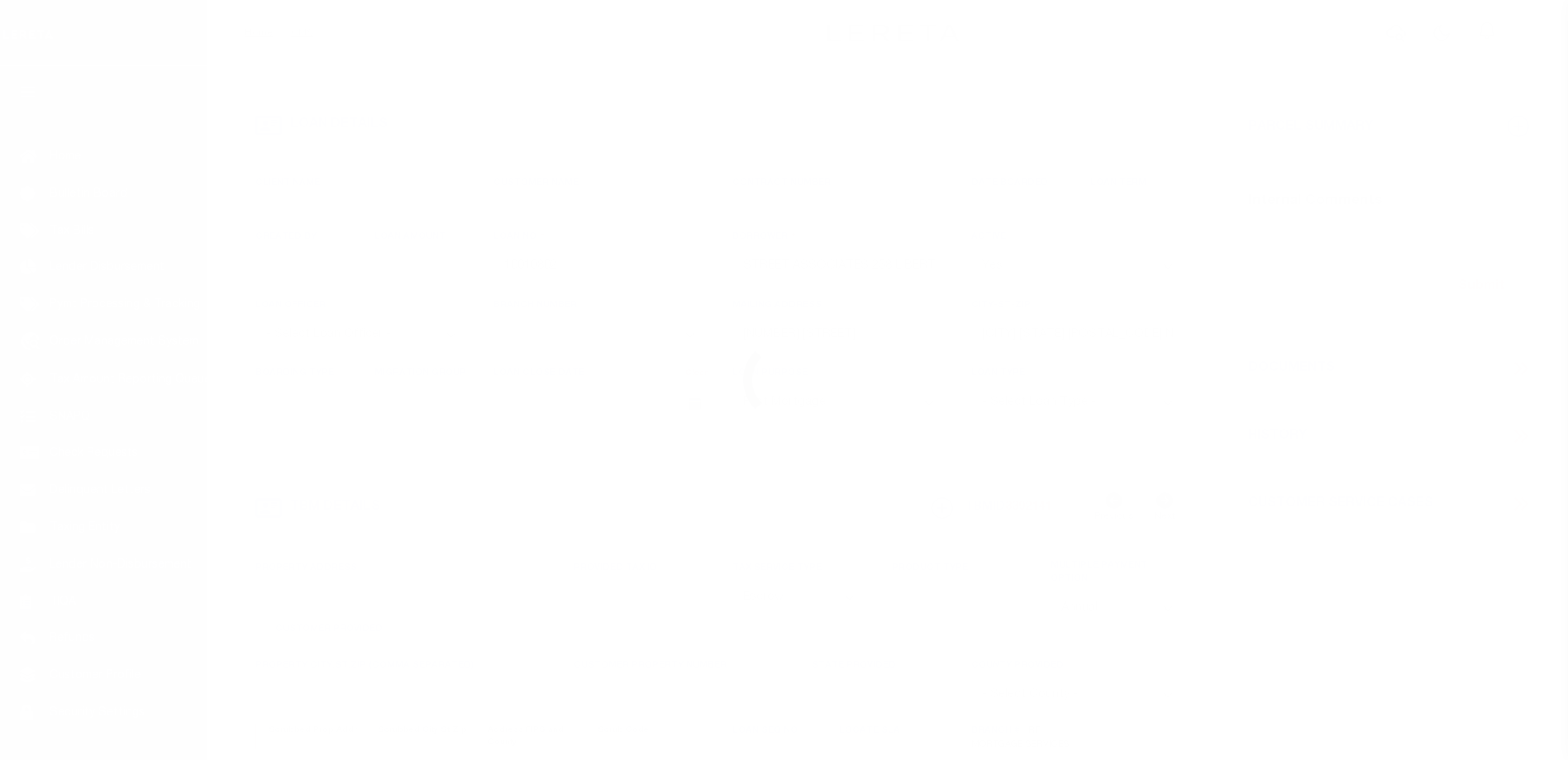 select on "14701" 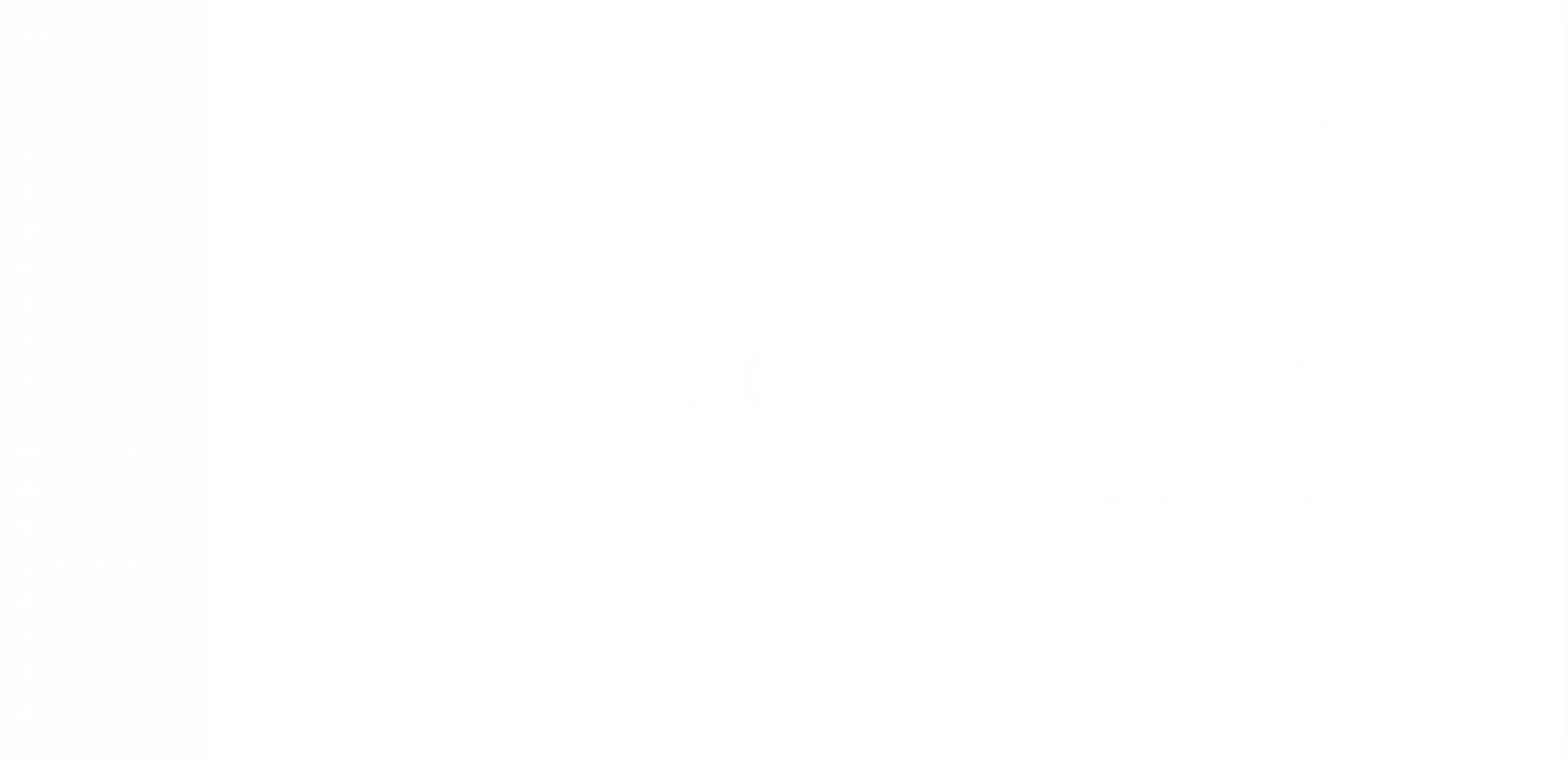 type on "258 LIBERTY" 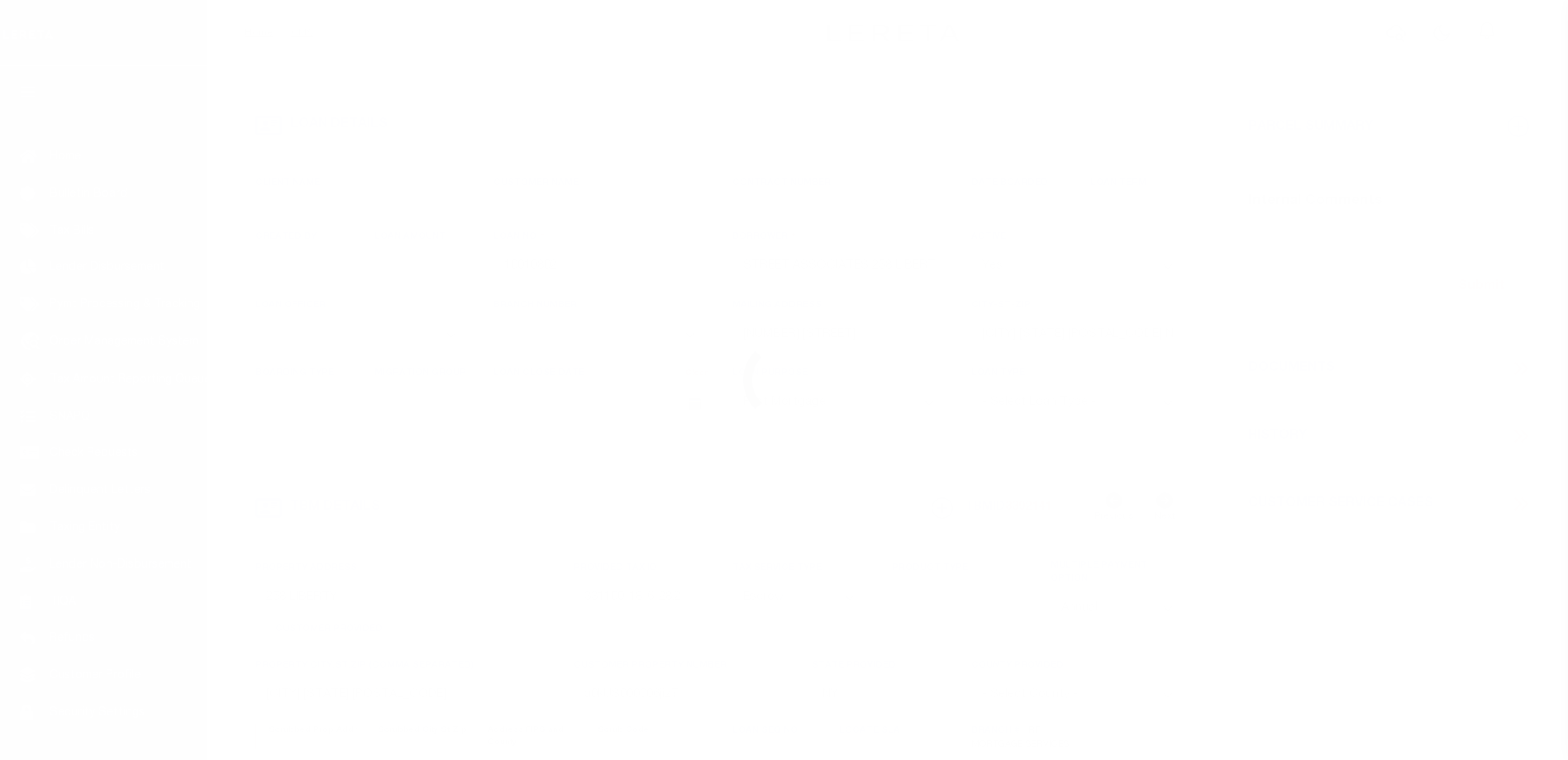 select on "25067" 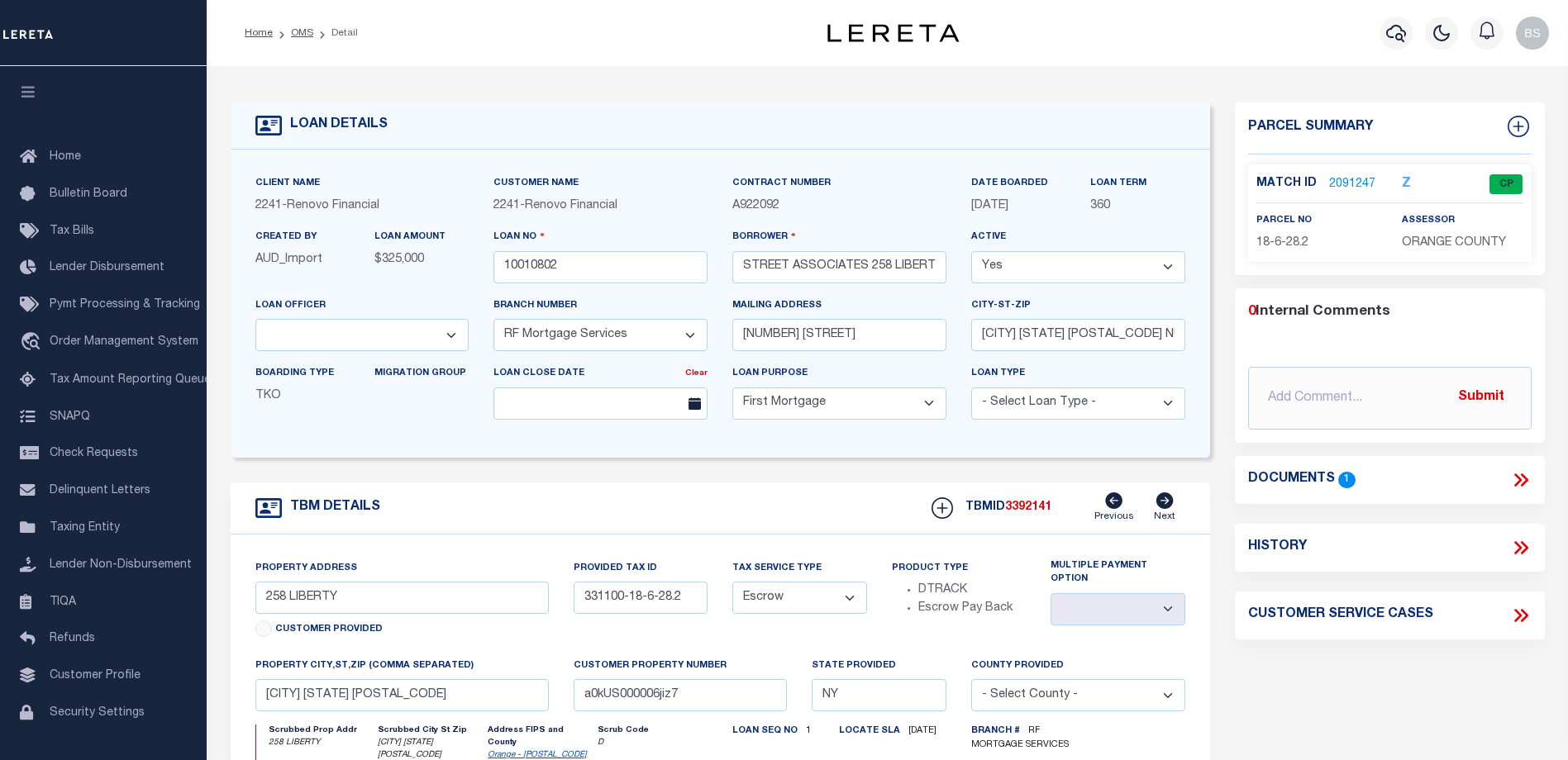 click on "2091247" at bounding box center [1352, 184] 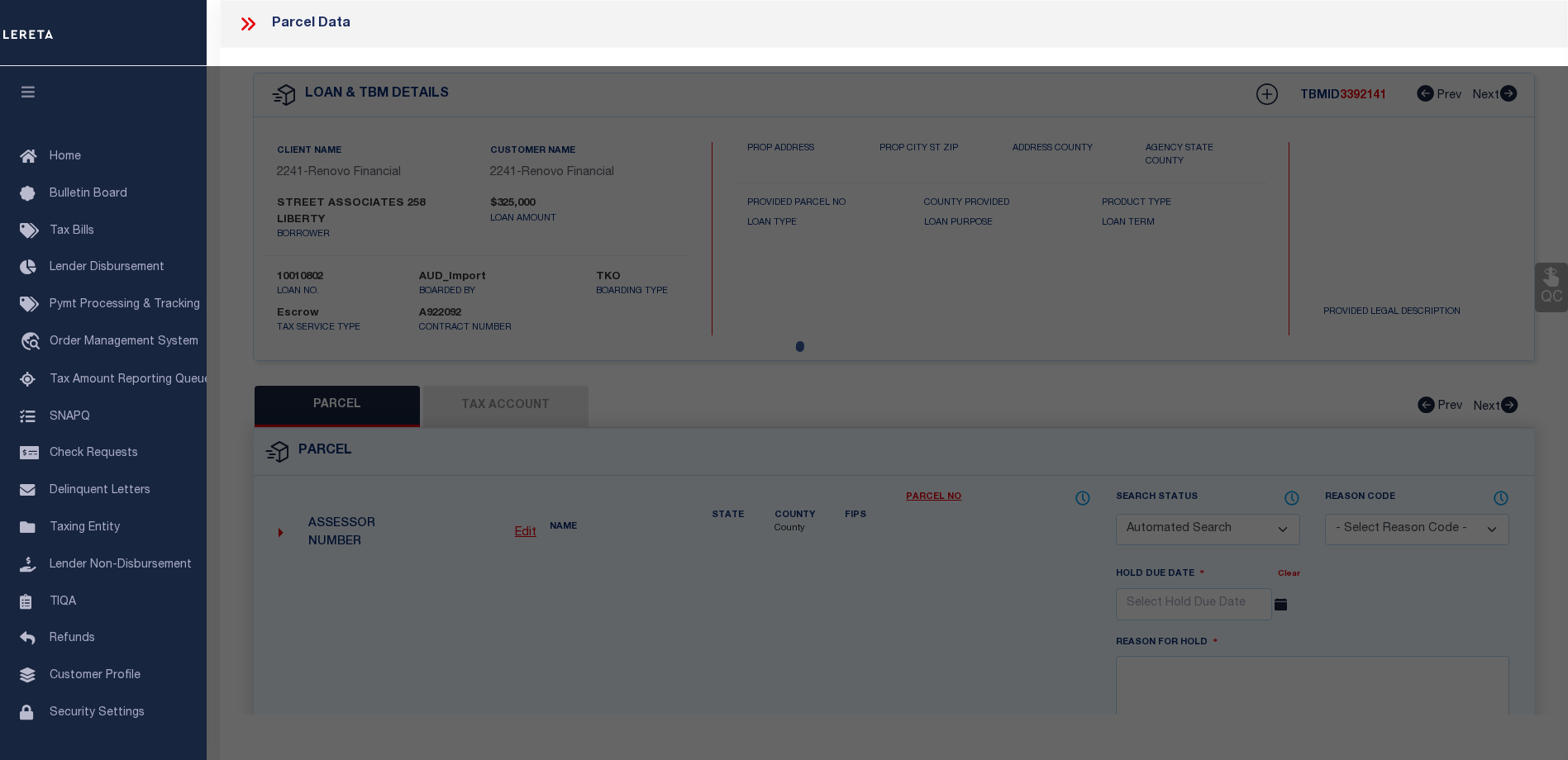 checkbox on "false" 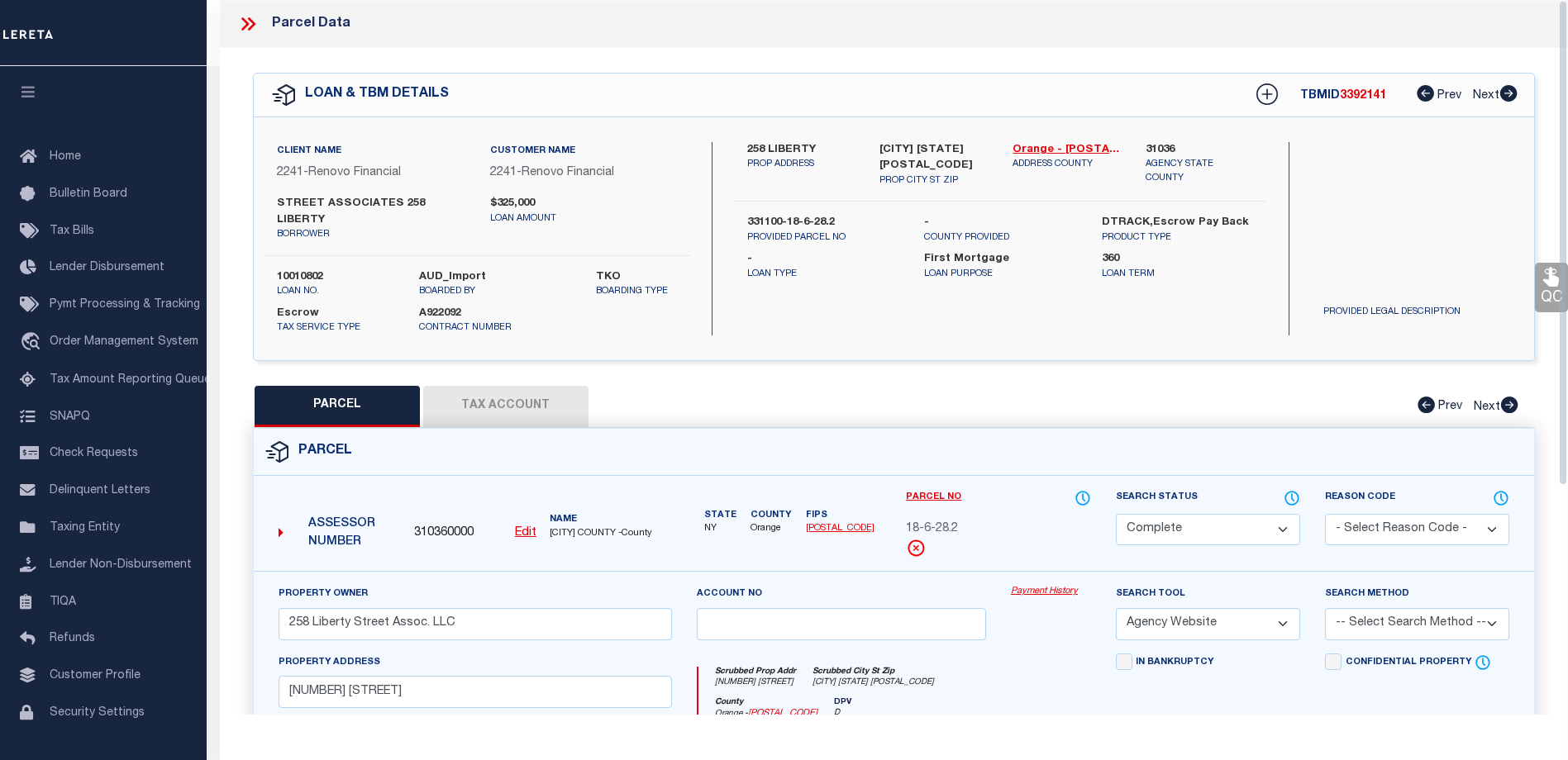 click on "Payment History" at bounding box center (1051, 591) 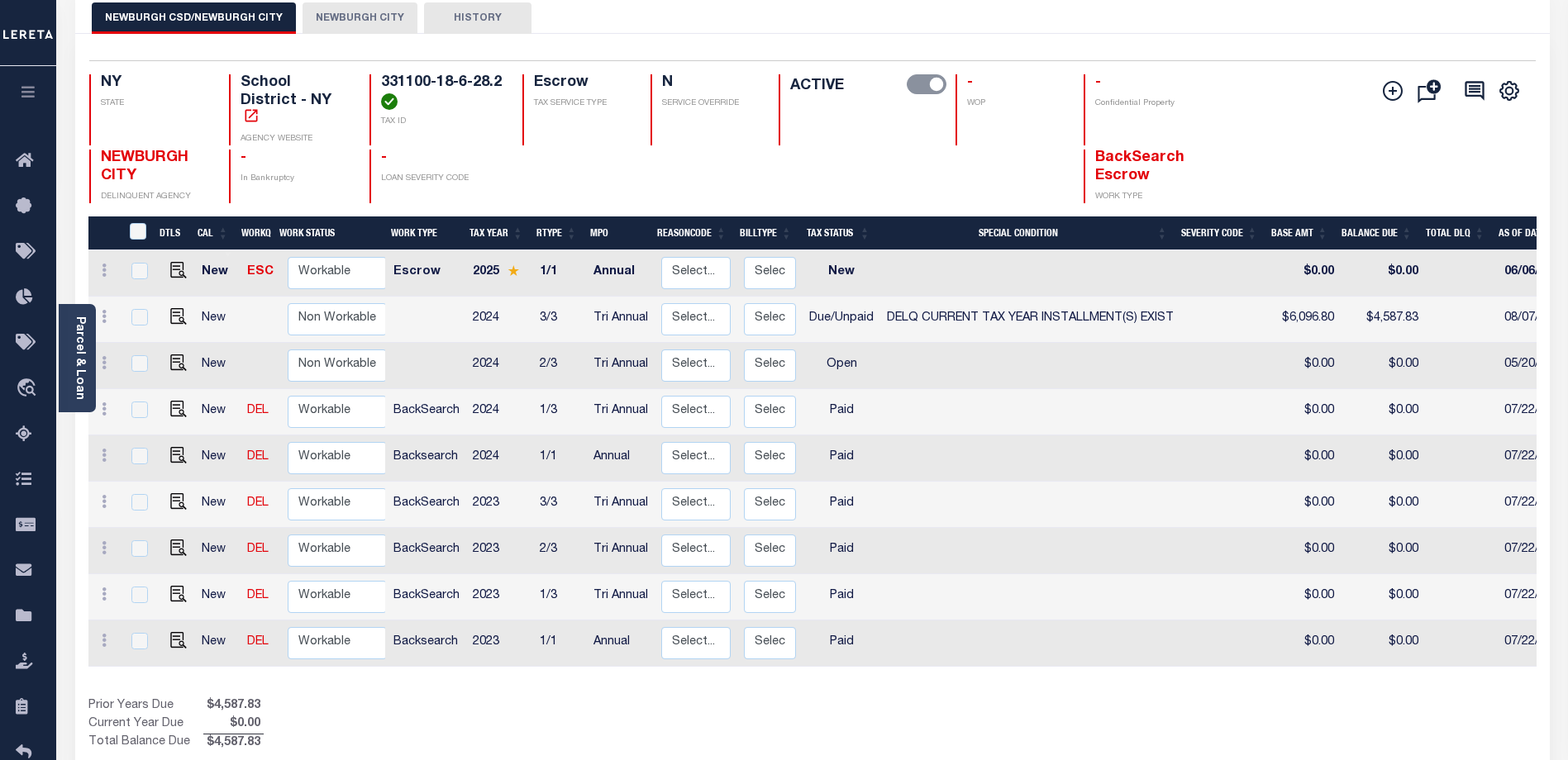 scroll, scrollTop: 83, scrollLeft: 0, axis: vertical 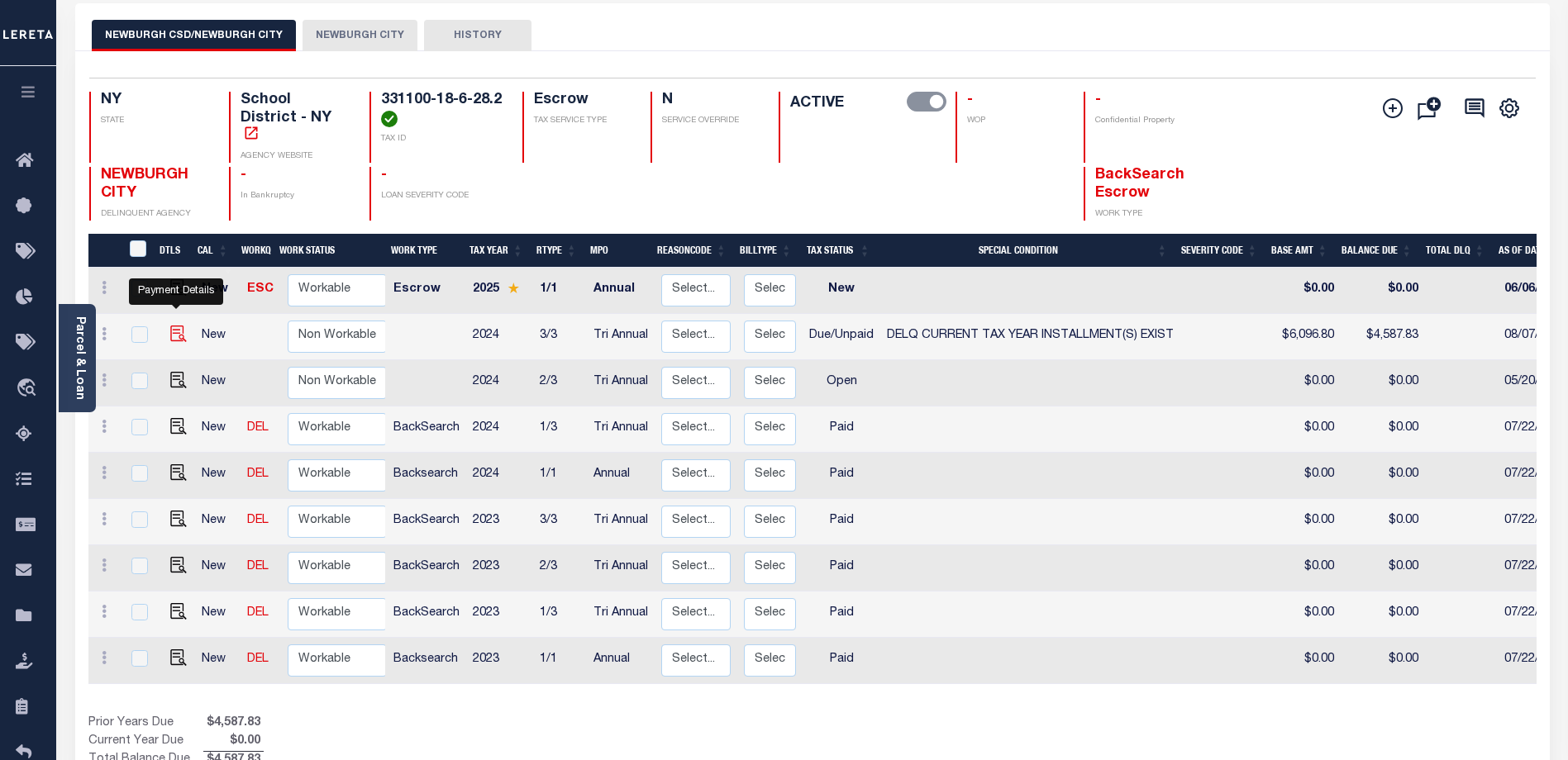 click at bounding box center (179, 334) 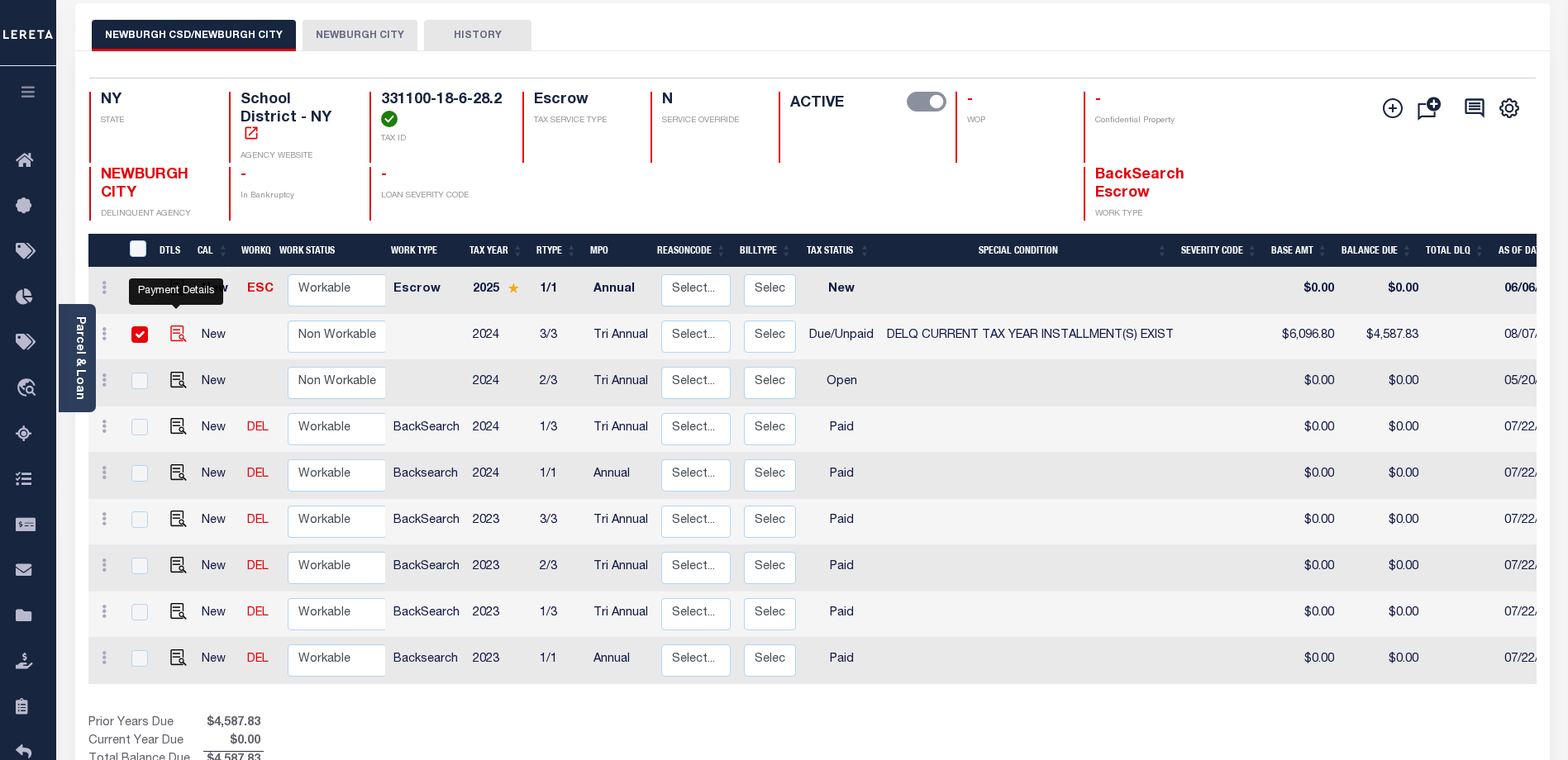 checkbox on "true" 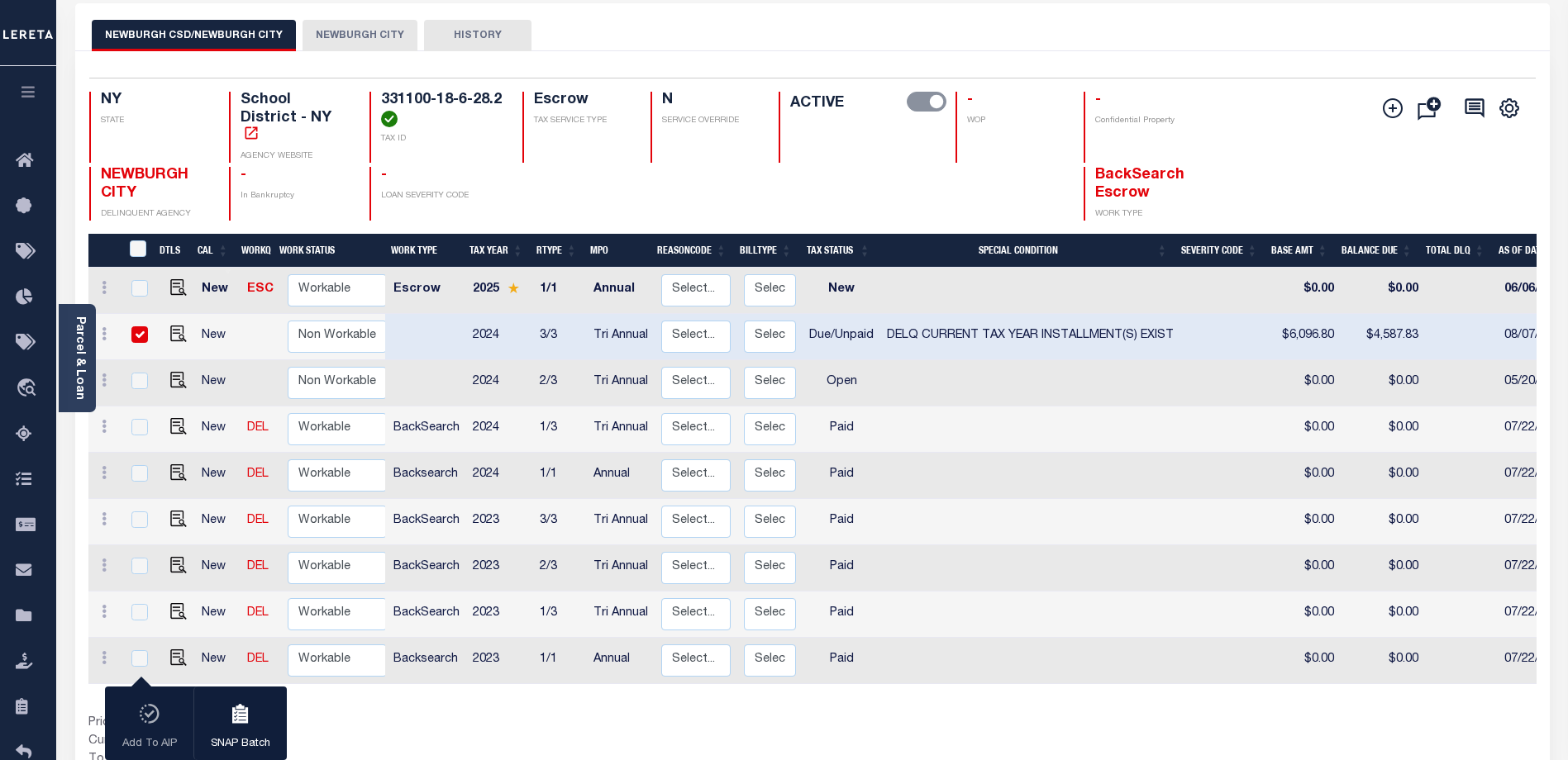 click at bounding box center (140, 335) 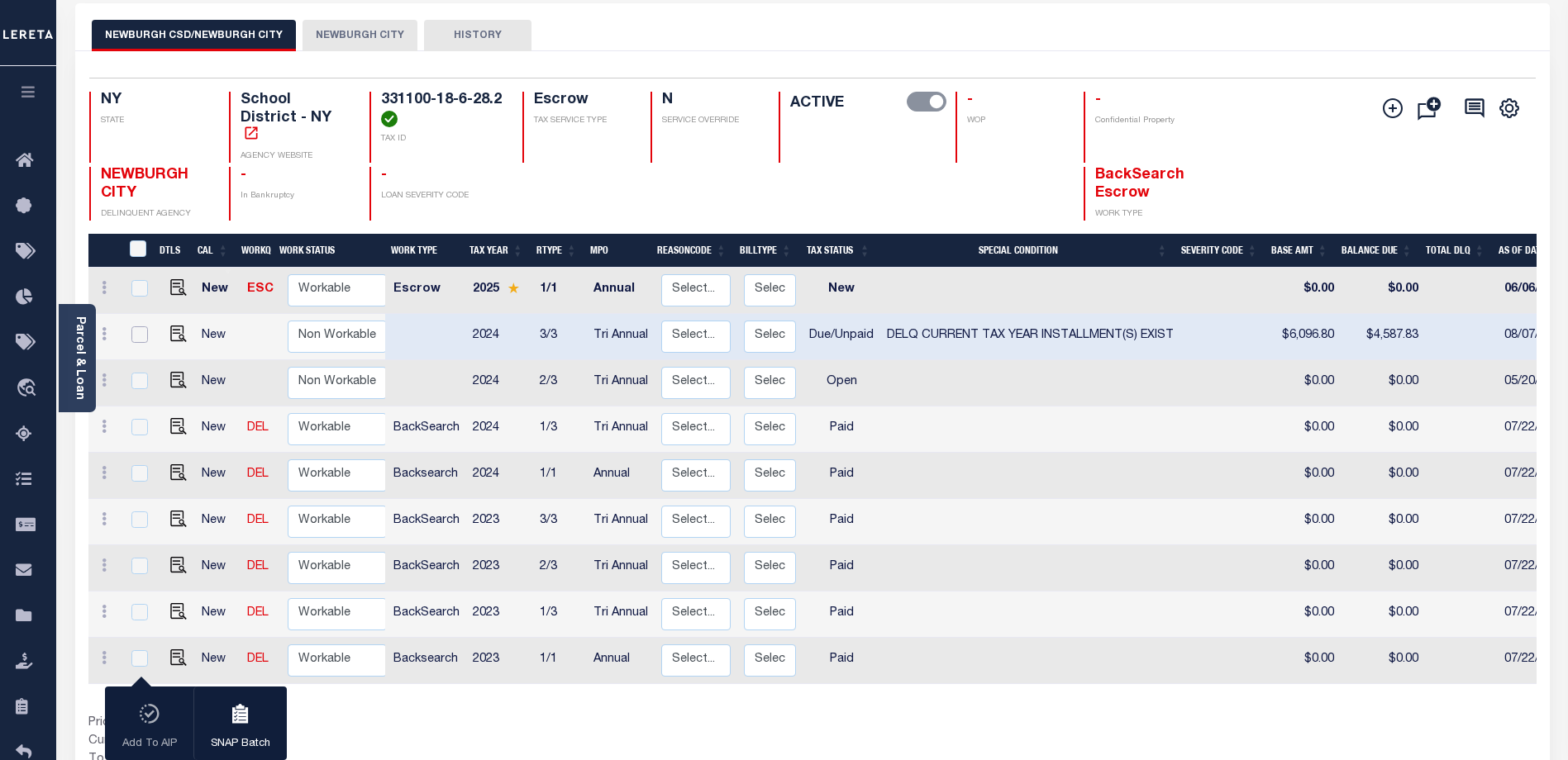 checkbox on "false" 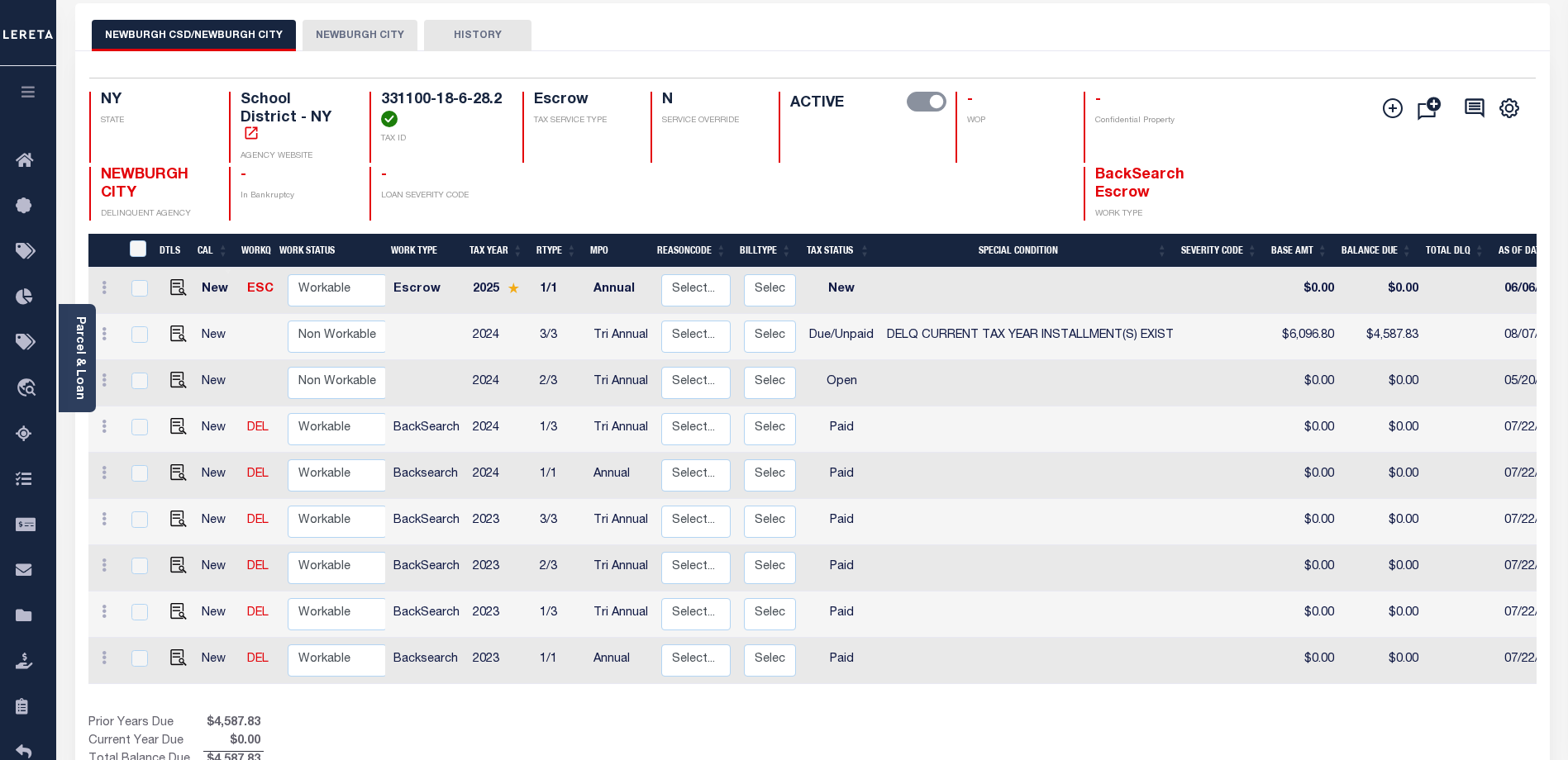click on "NEWBURGH CITY" at bounding box center (360, 36) 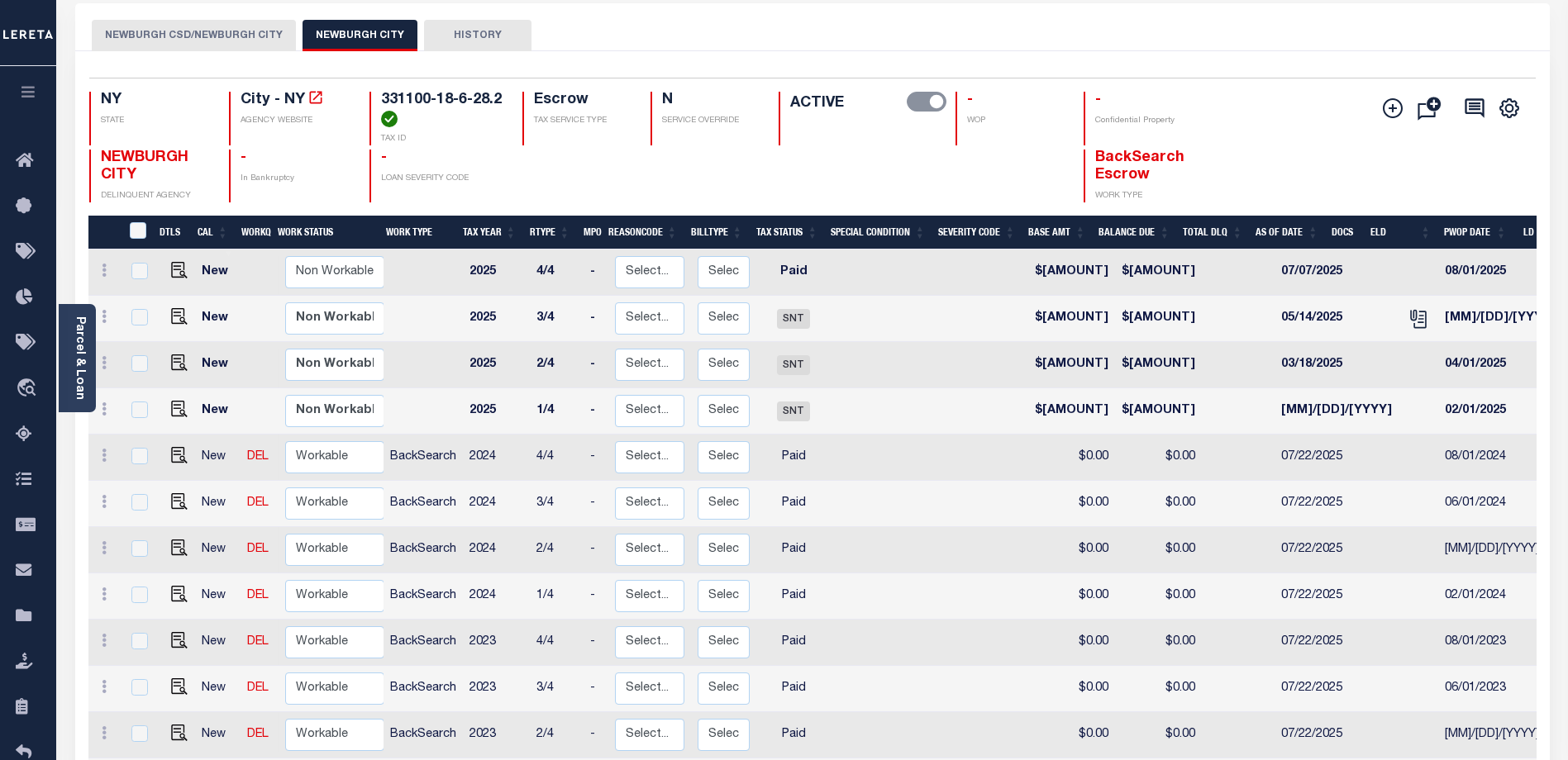 click on "NEWBURGH CSD/NEWBURGH CITY" at bounding box center [193, 36] 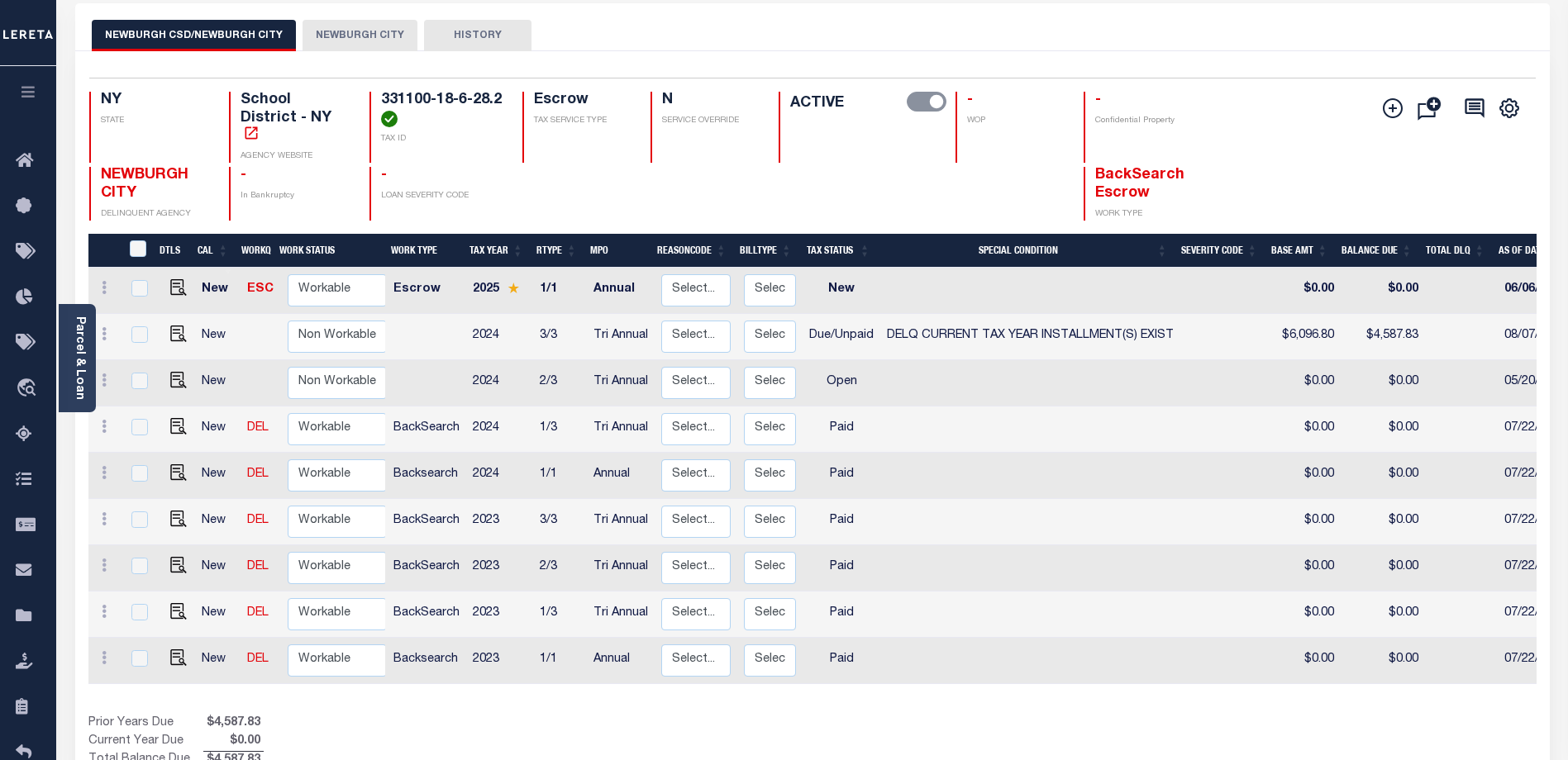scroll, scrollTop: 0, scrollLeft: 434, axis: horizontal 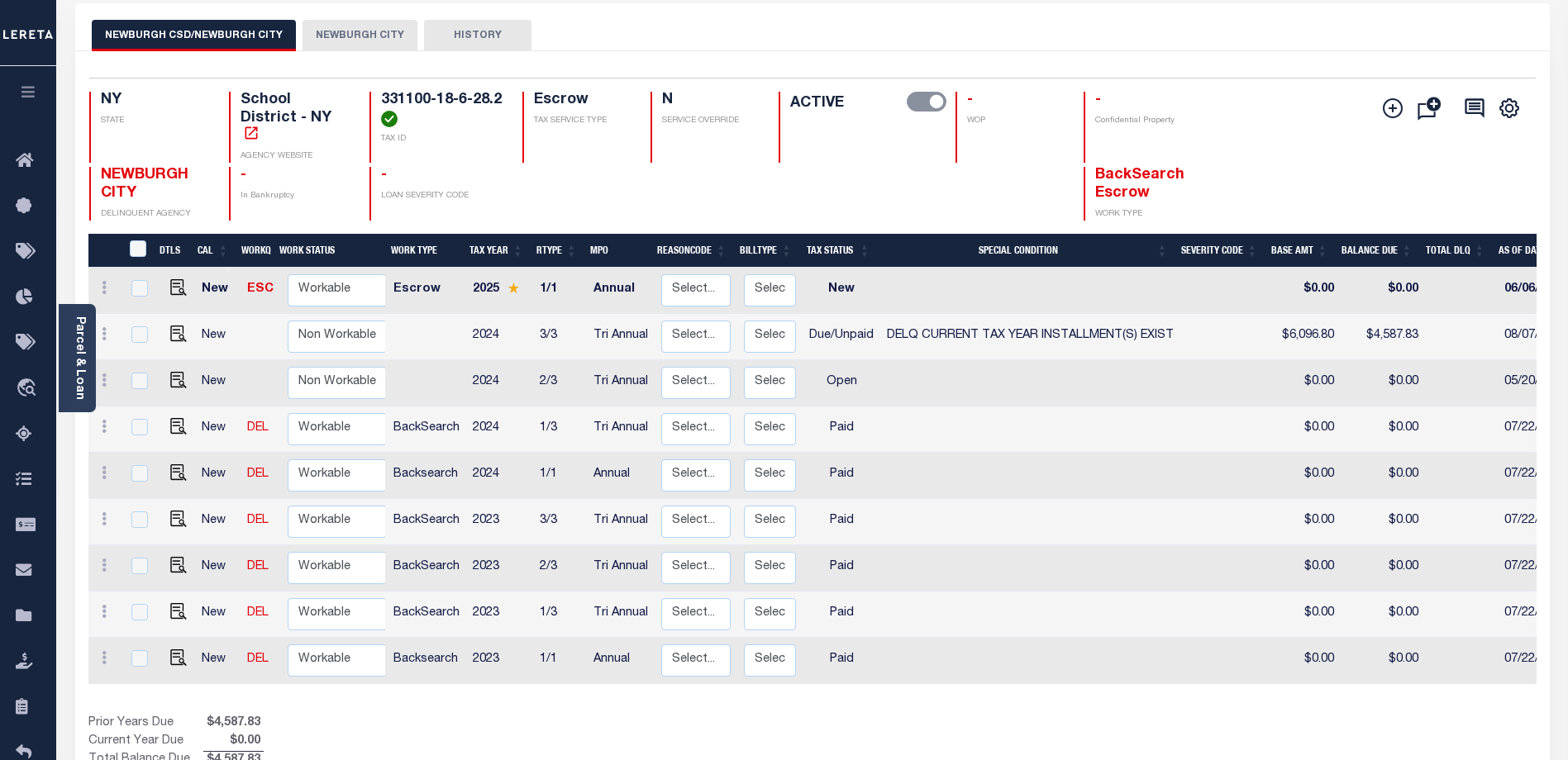 click on "NEWBURGH CITY" at bounding box center (360, 36) 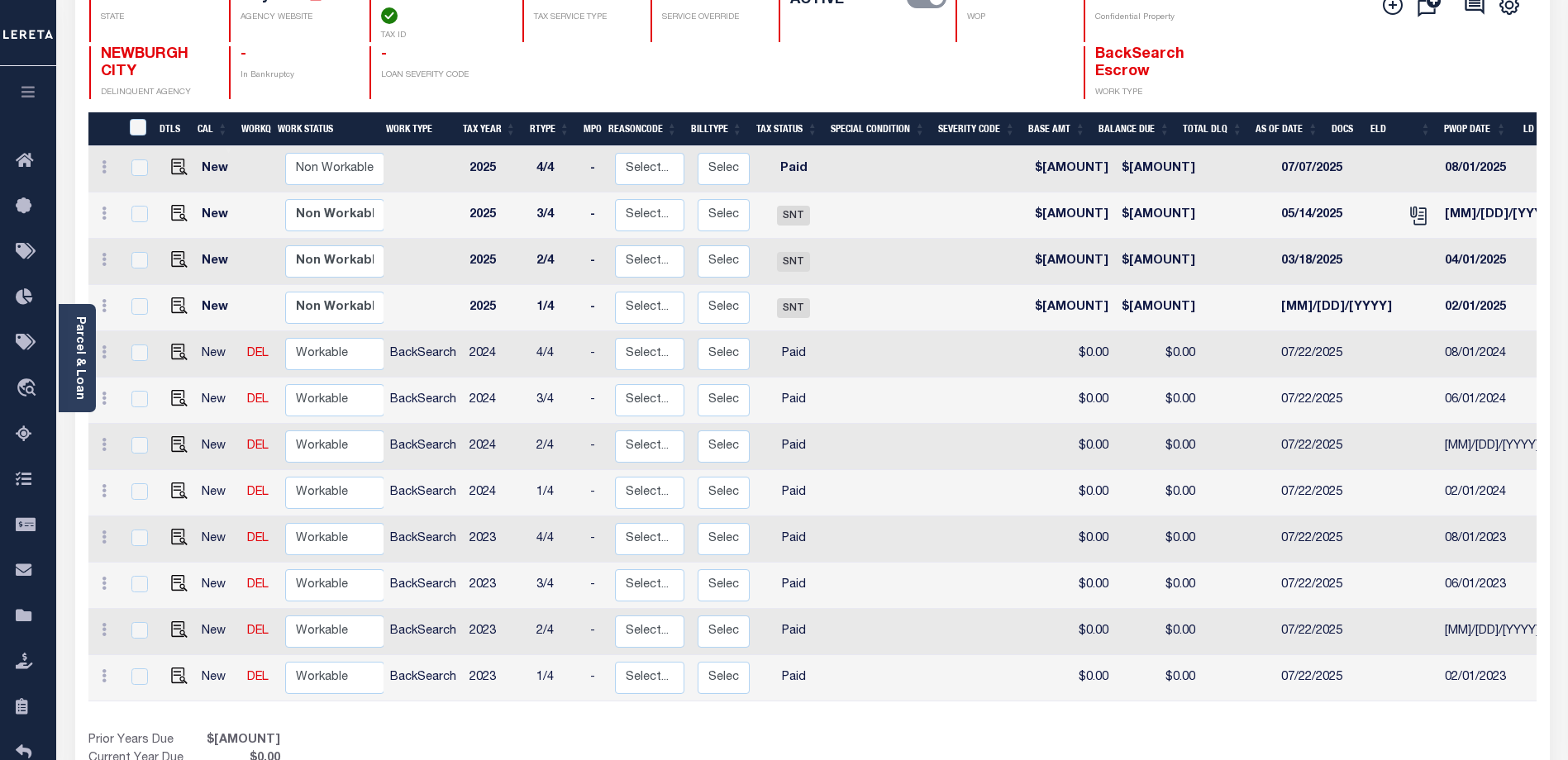 scroll, scrollTop: 248, scrollLeft: 0, axis: vertical 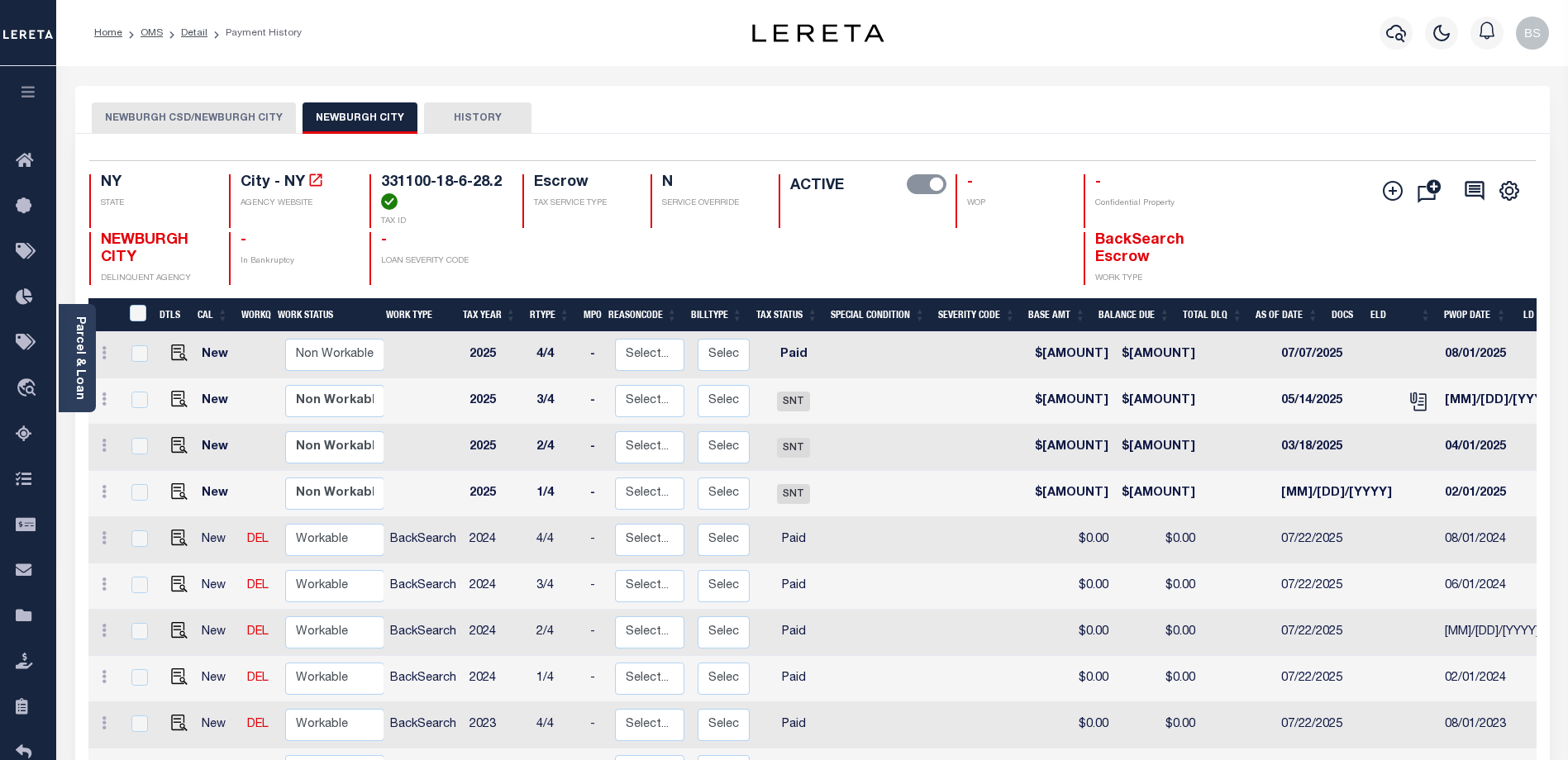 click on "NEWBURGH CSD/NEWBURGH CITY" at bounding box center [193, 118] 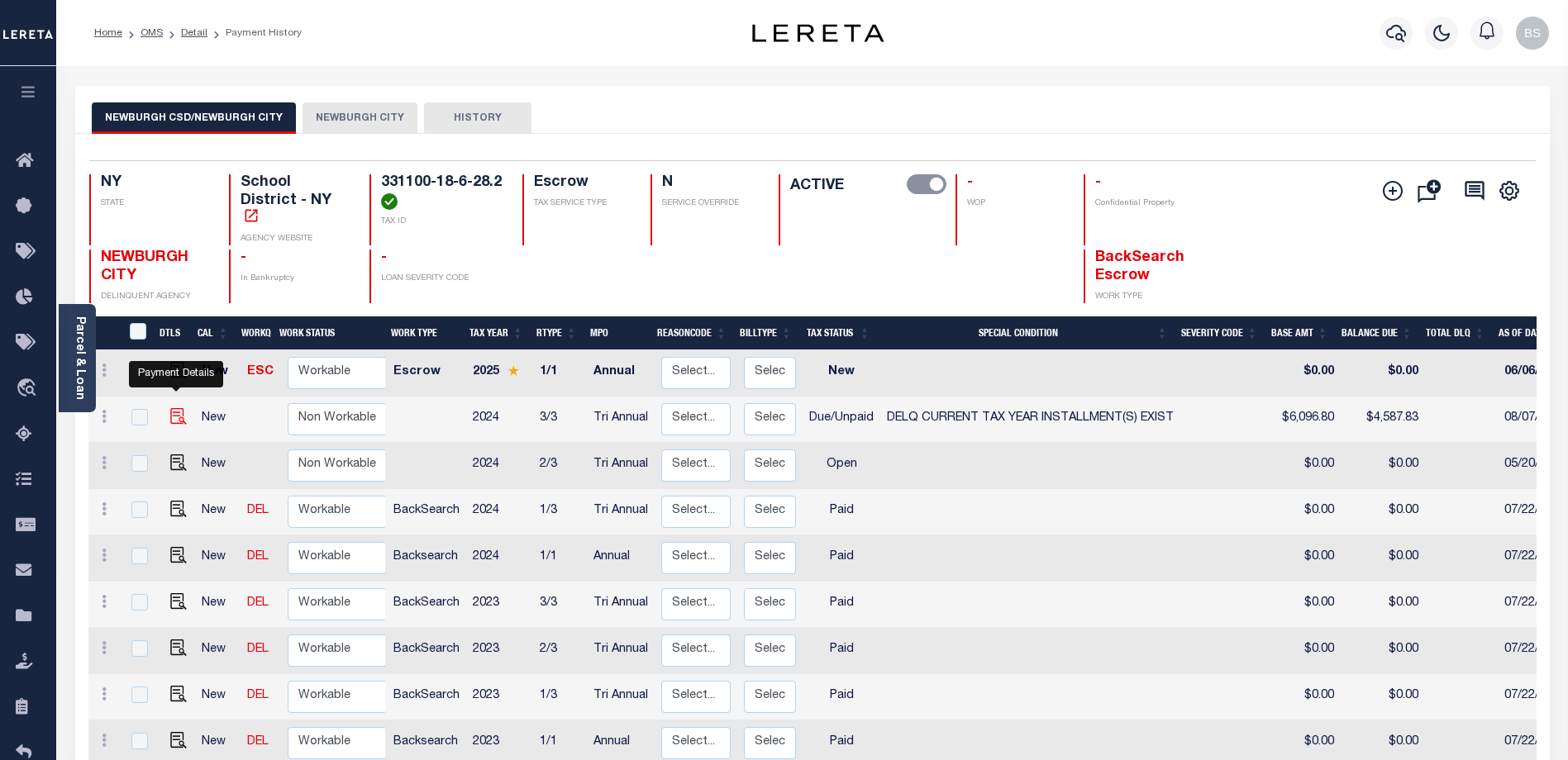 click at bounding box center (179, 416) 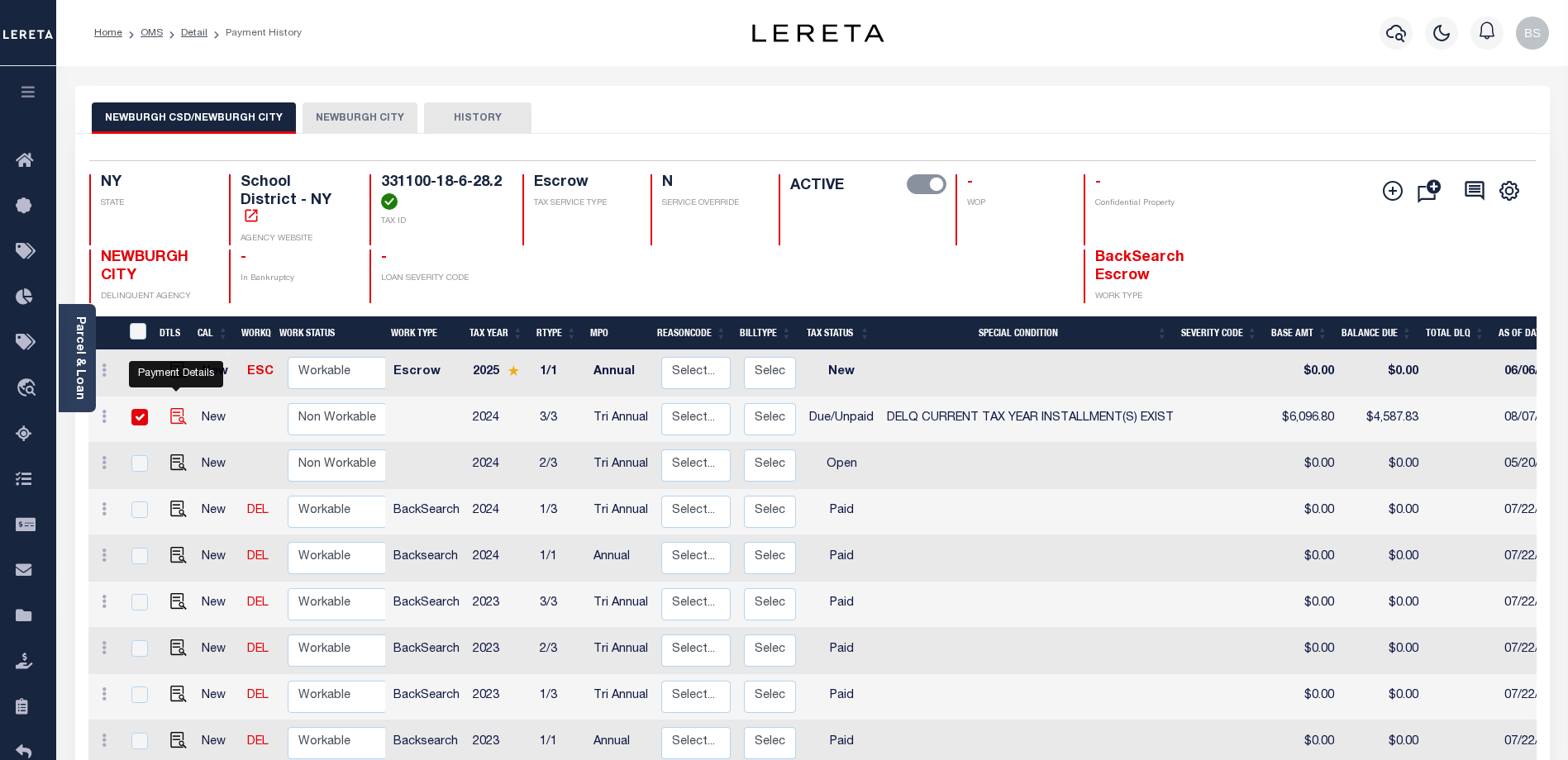 checkbox on "true" 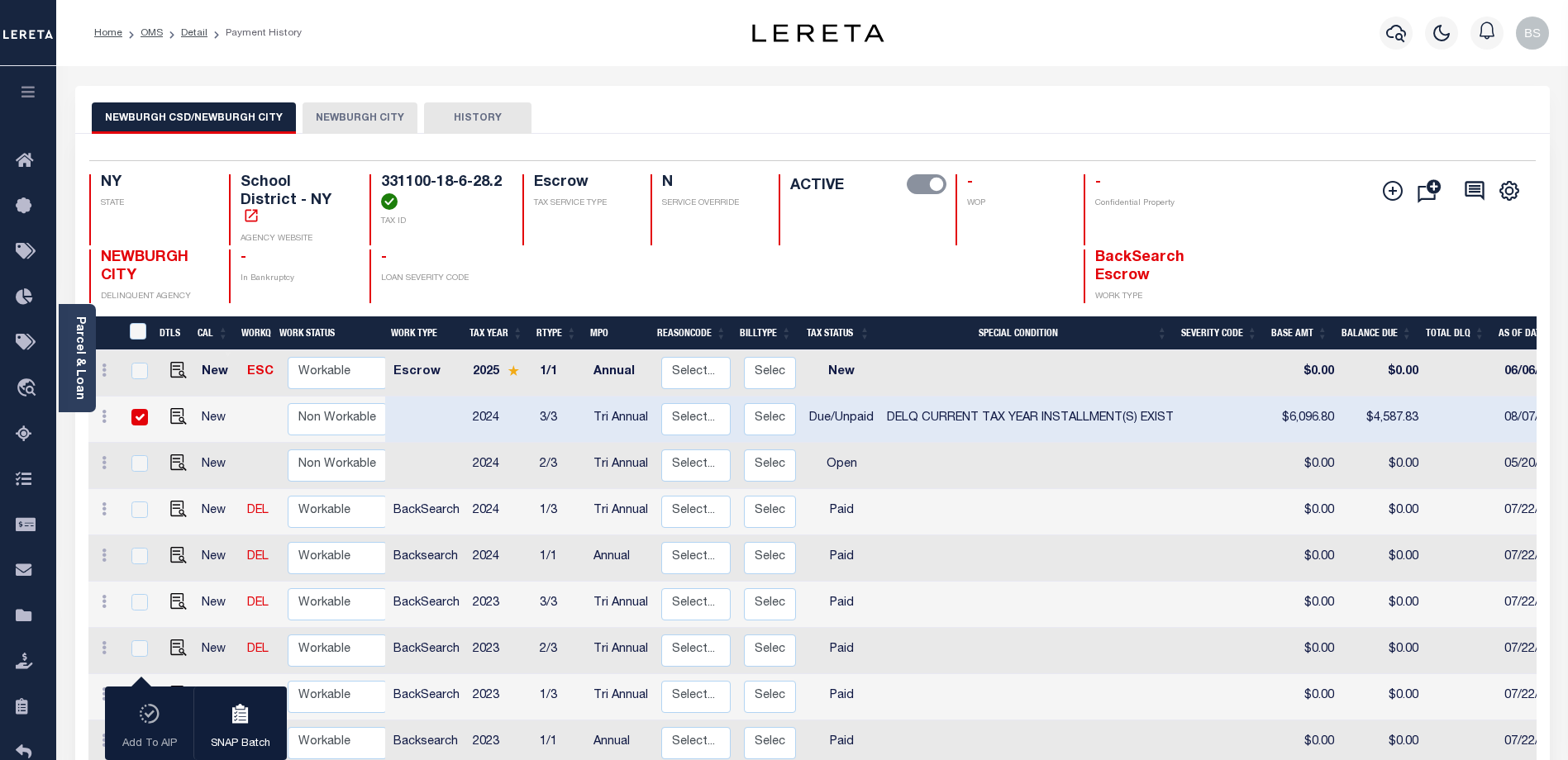 click at bounding box center (140, 417) 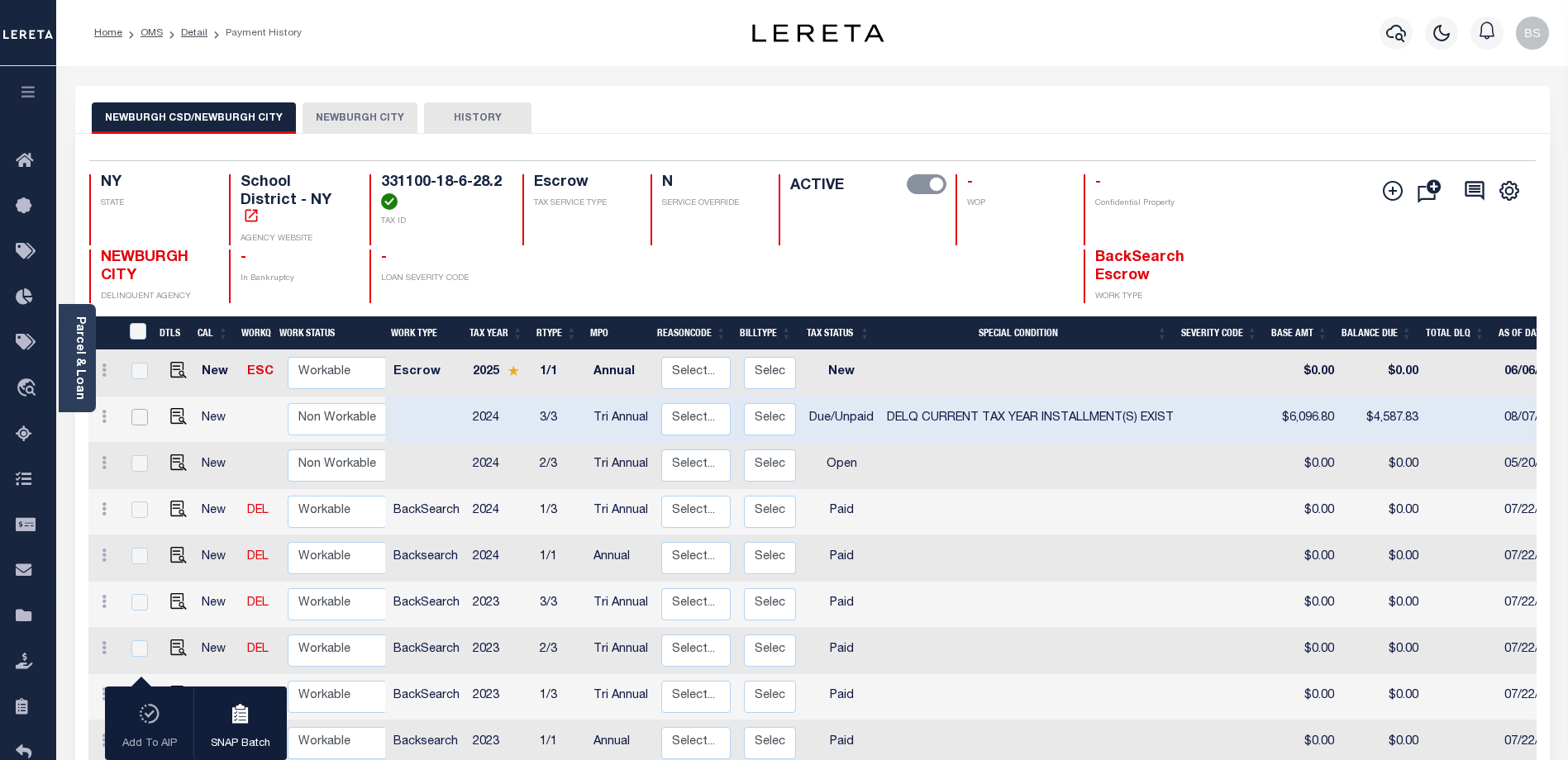 checkbox on "false" 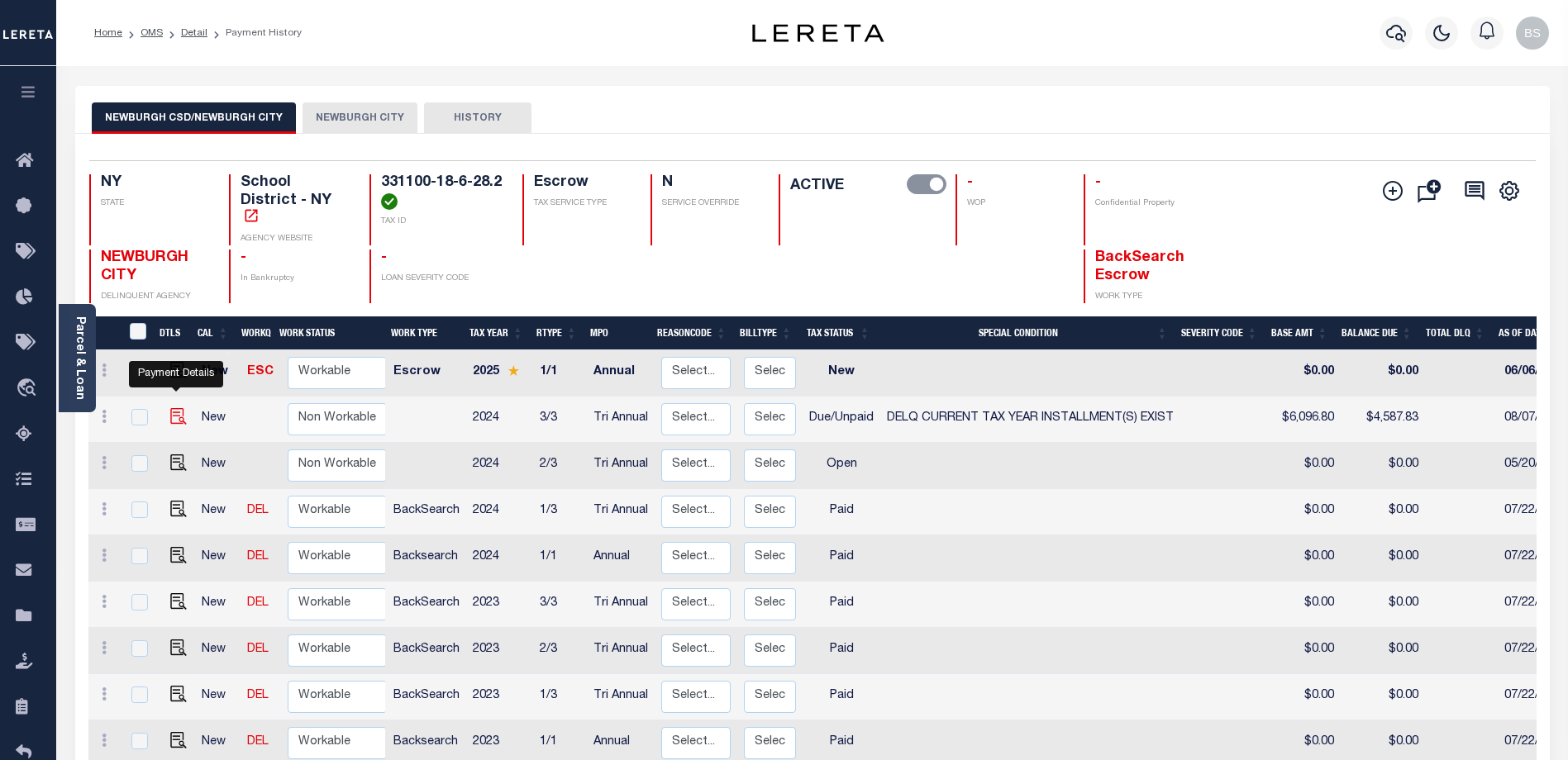 click at bounding box center (179, 416) 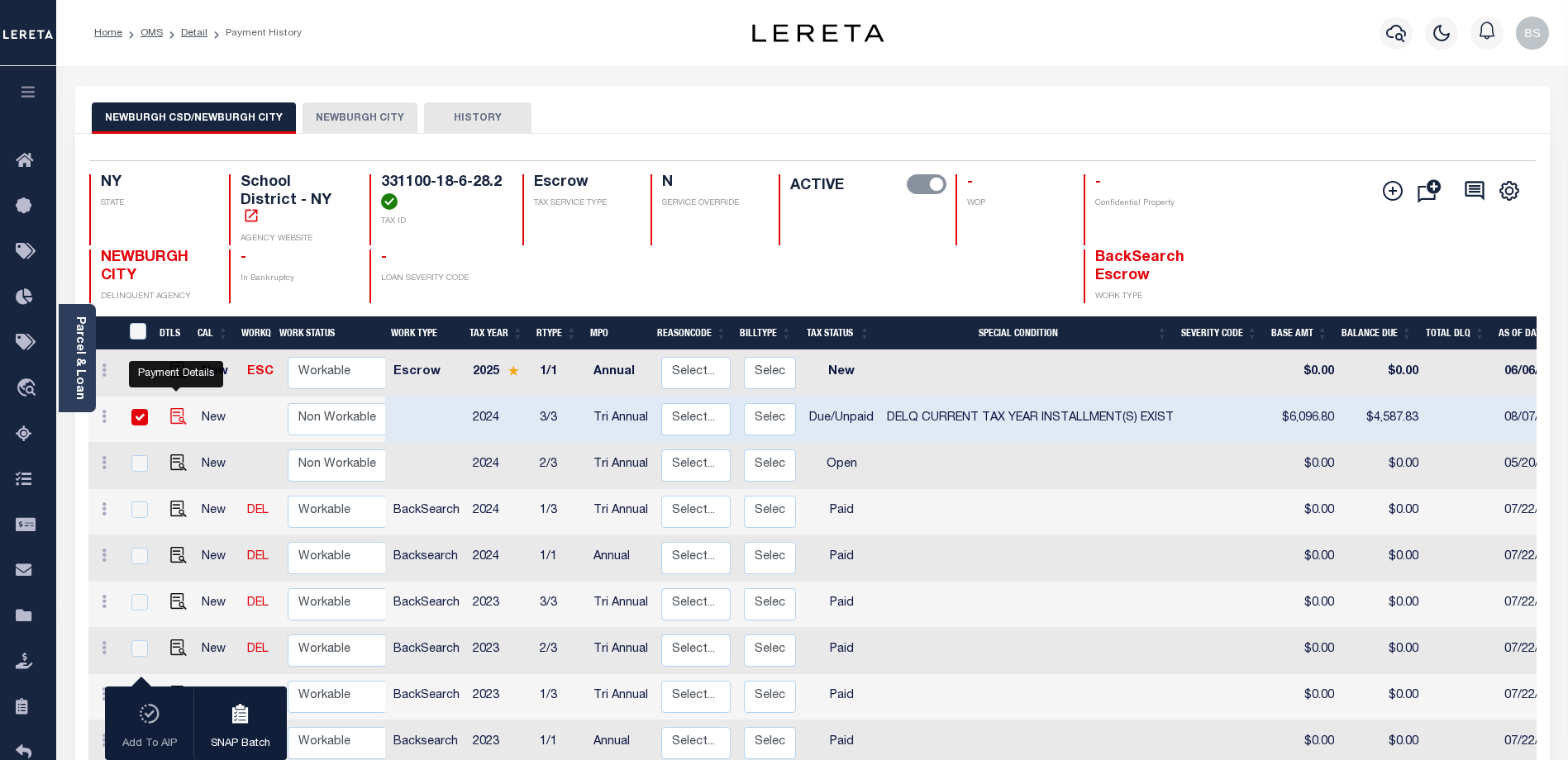 checkbox on "true" 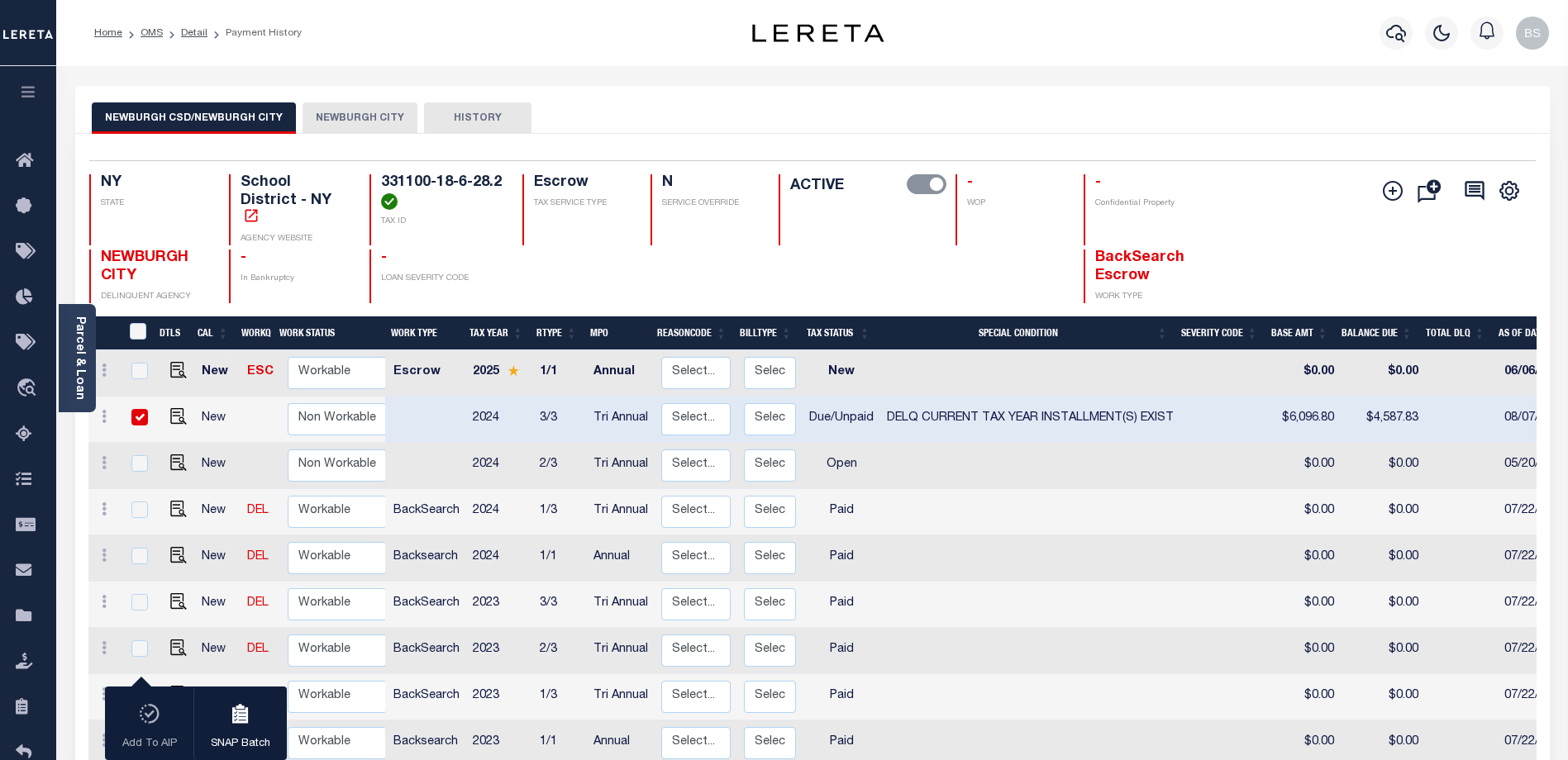 click at bounding box center [140, 417] 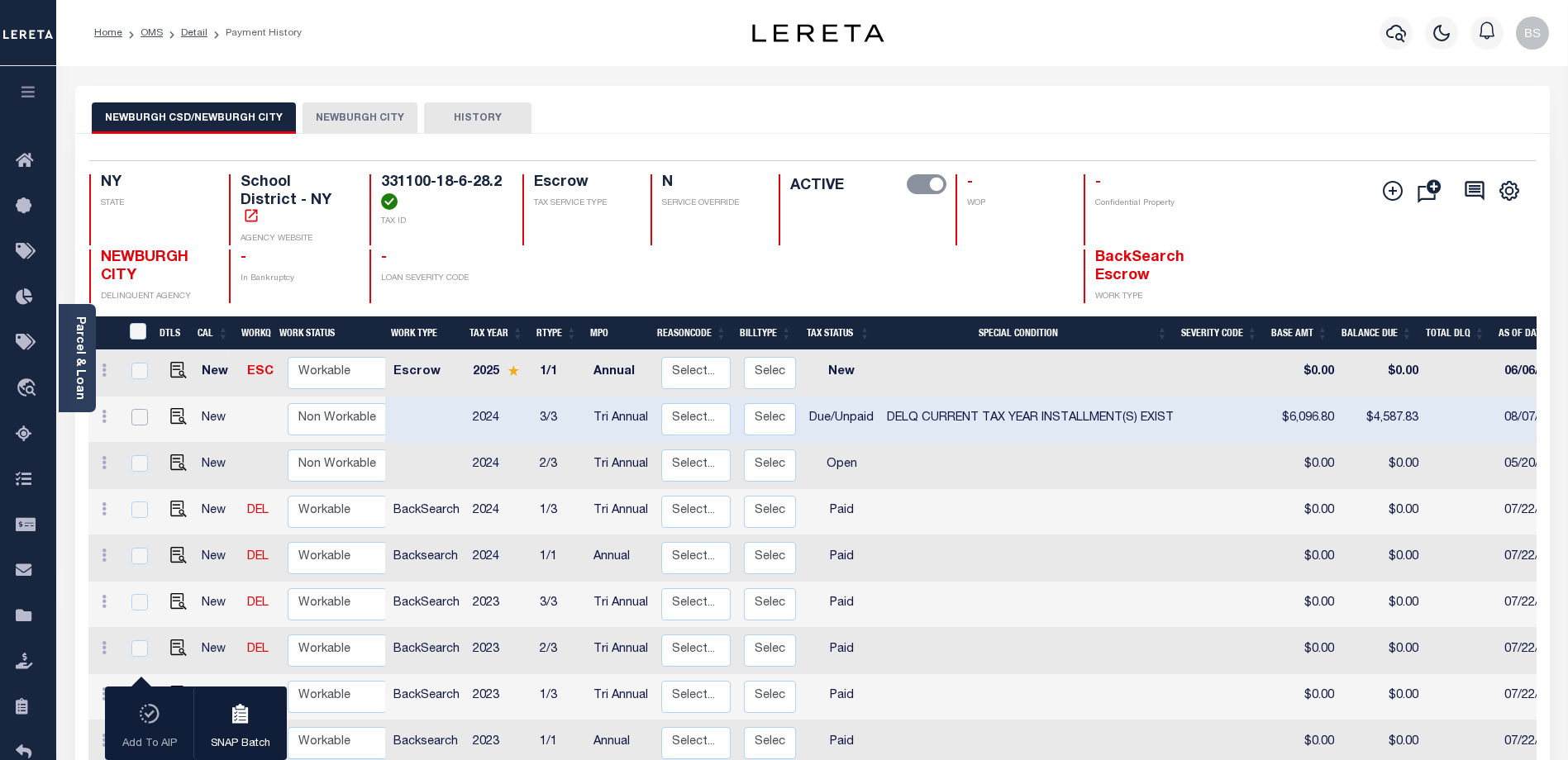 checkbox on "false" 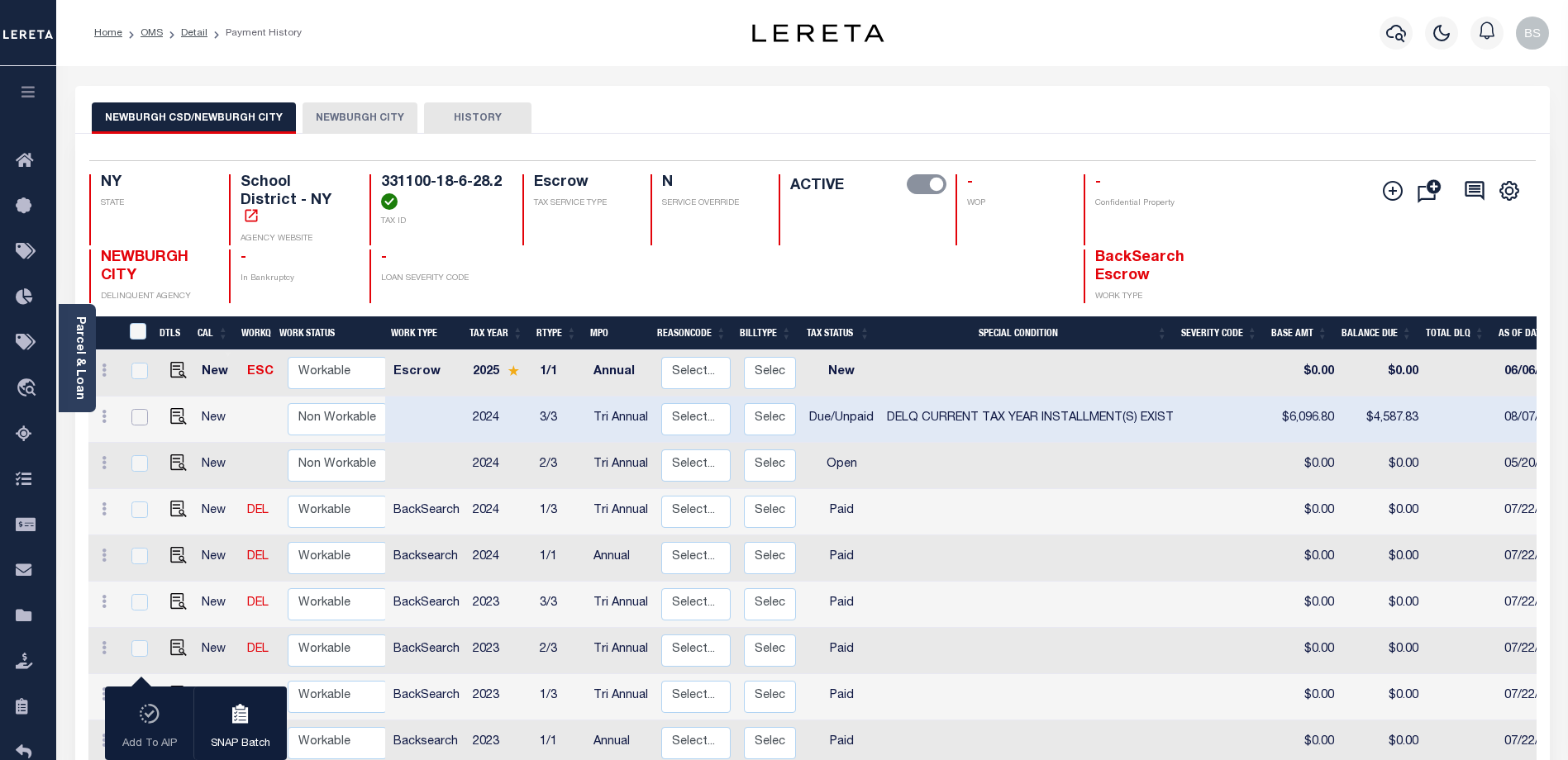 checkbox on "false" 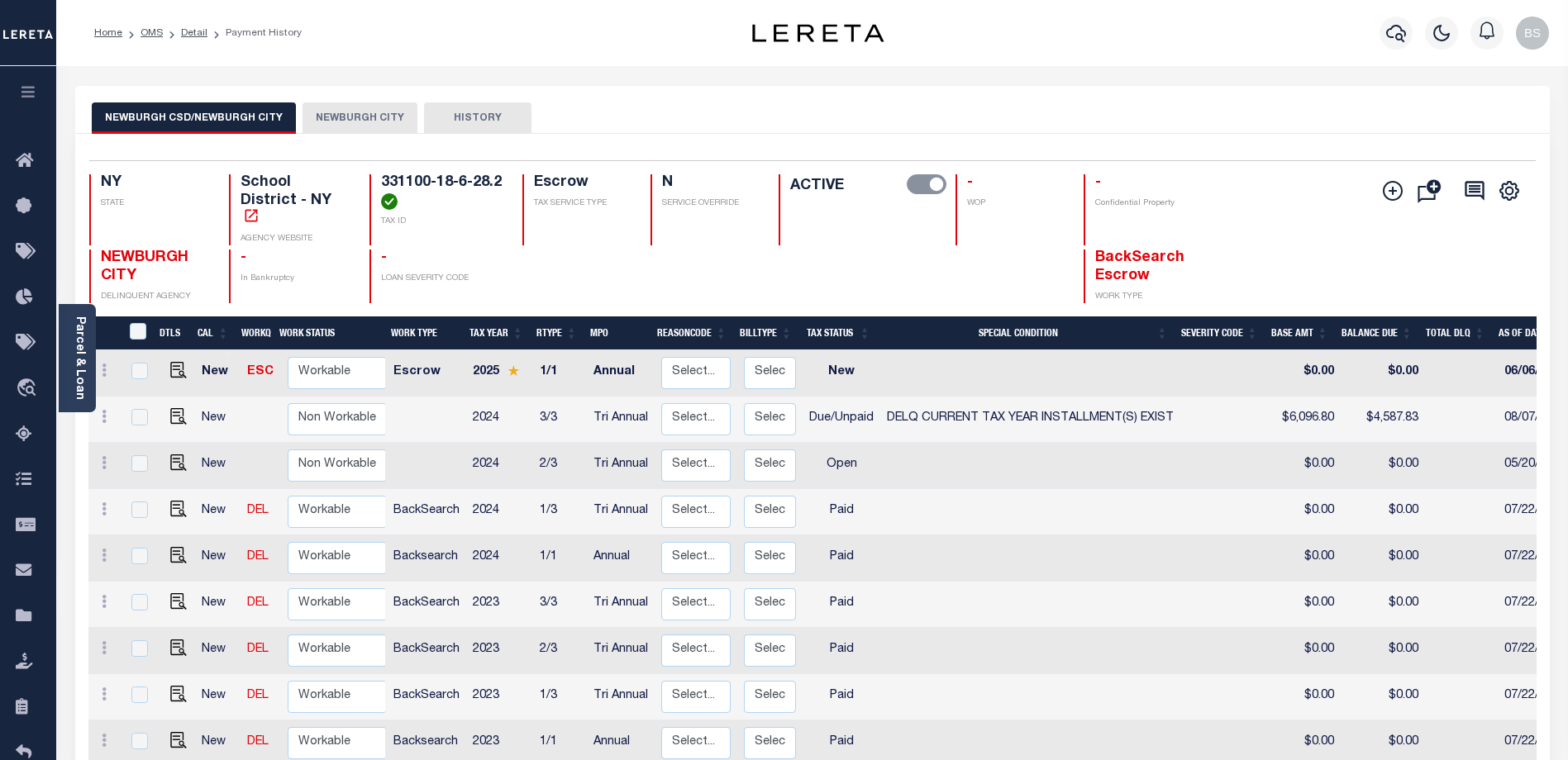 click on "NEWBURGH CITY" at bounding box center [360, 118] 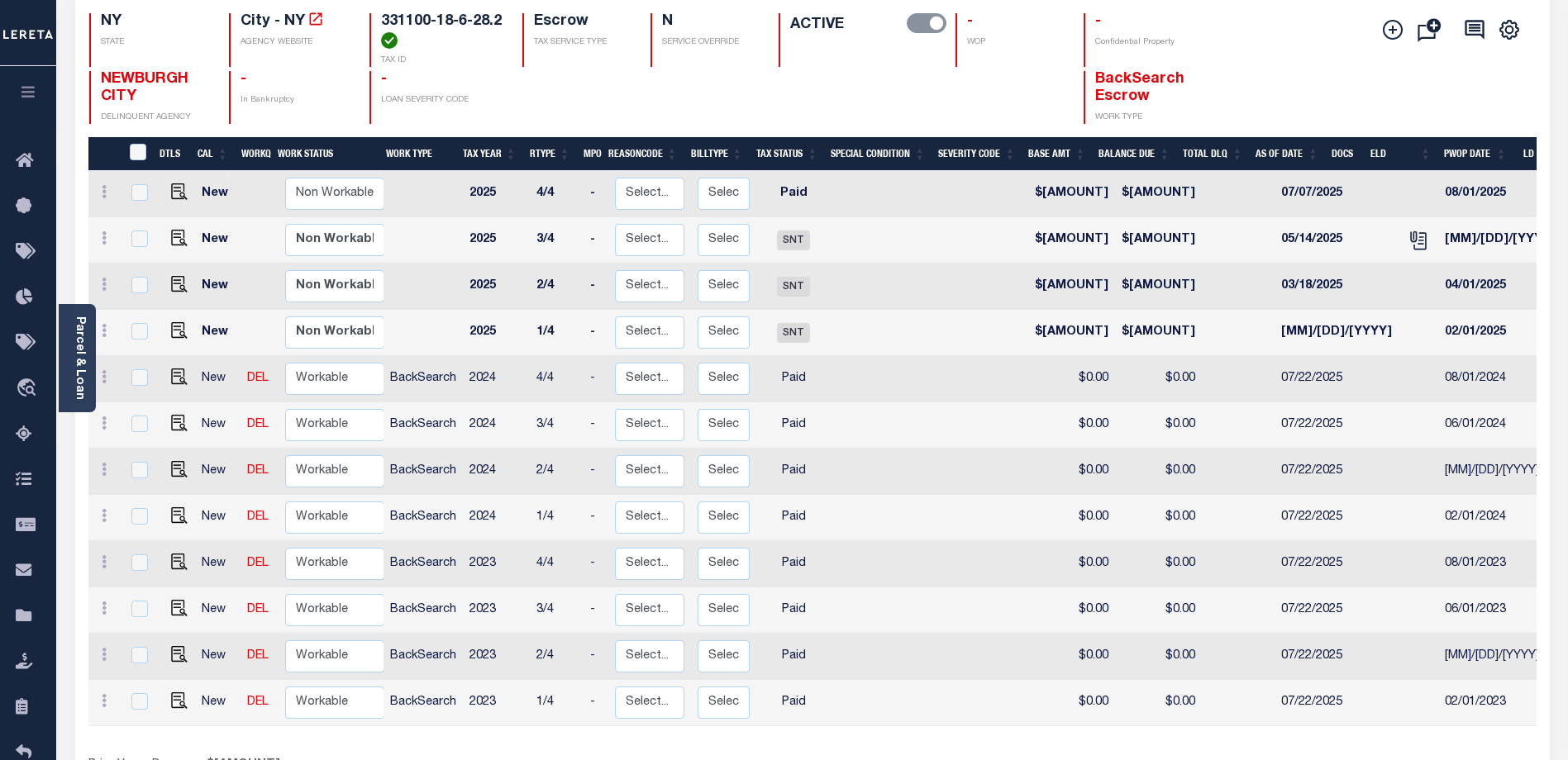 scroll, scrollTop: 165, scrollLeft: 0, axis: vertical 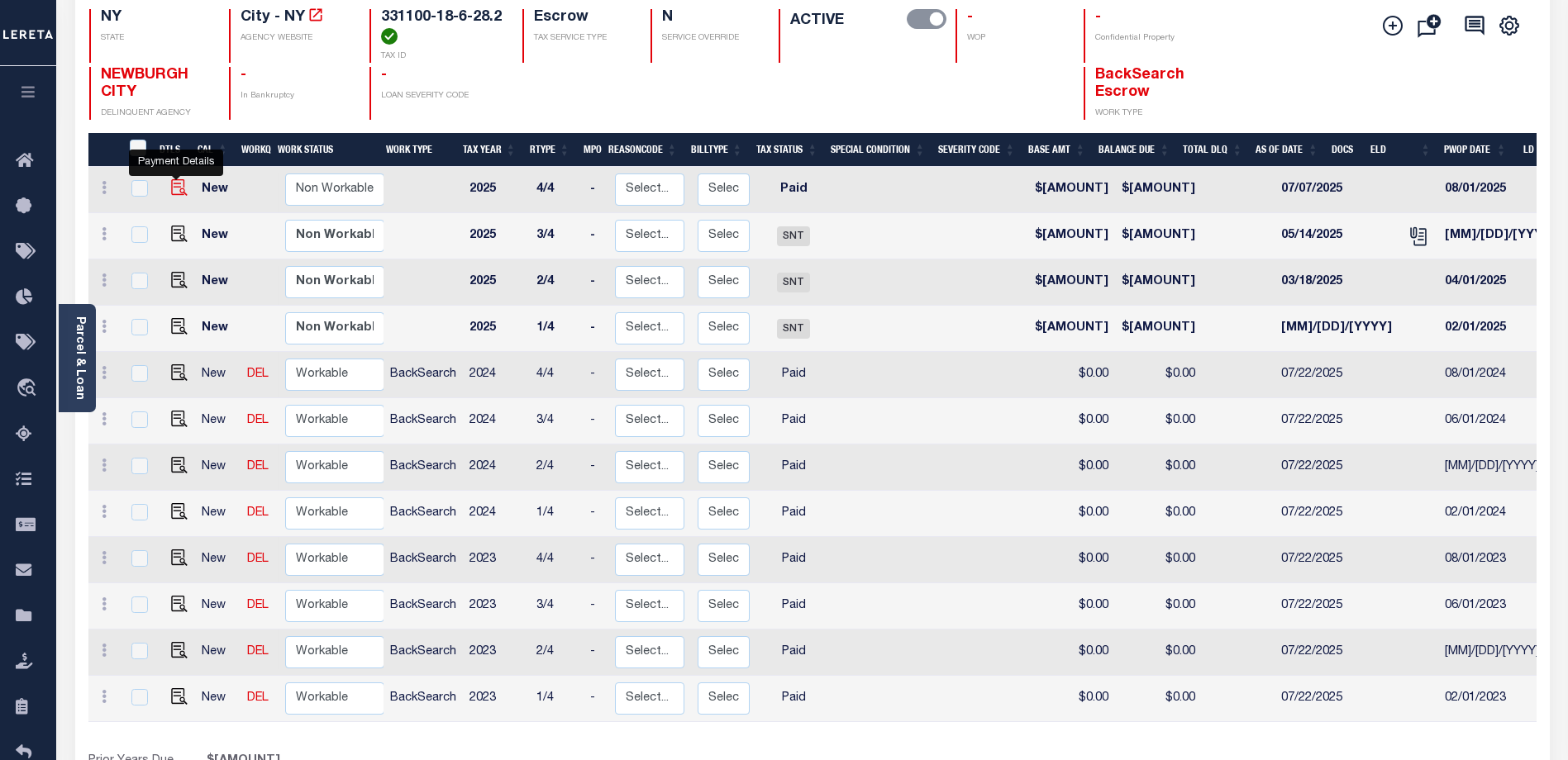 click at bounding box center (179, 188) 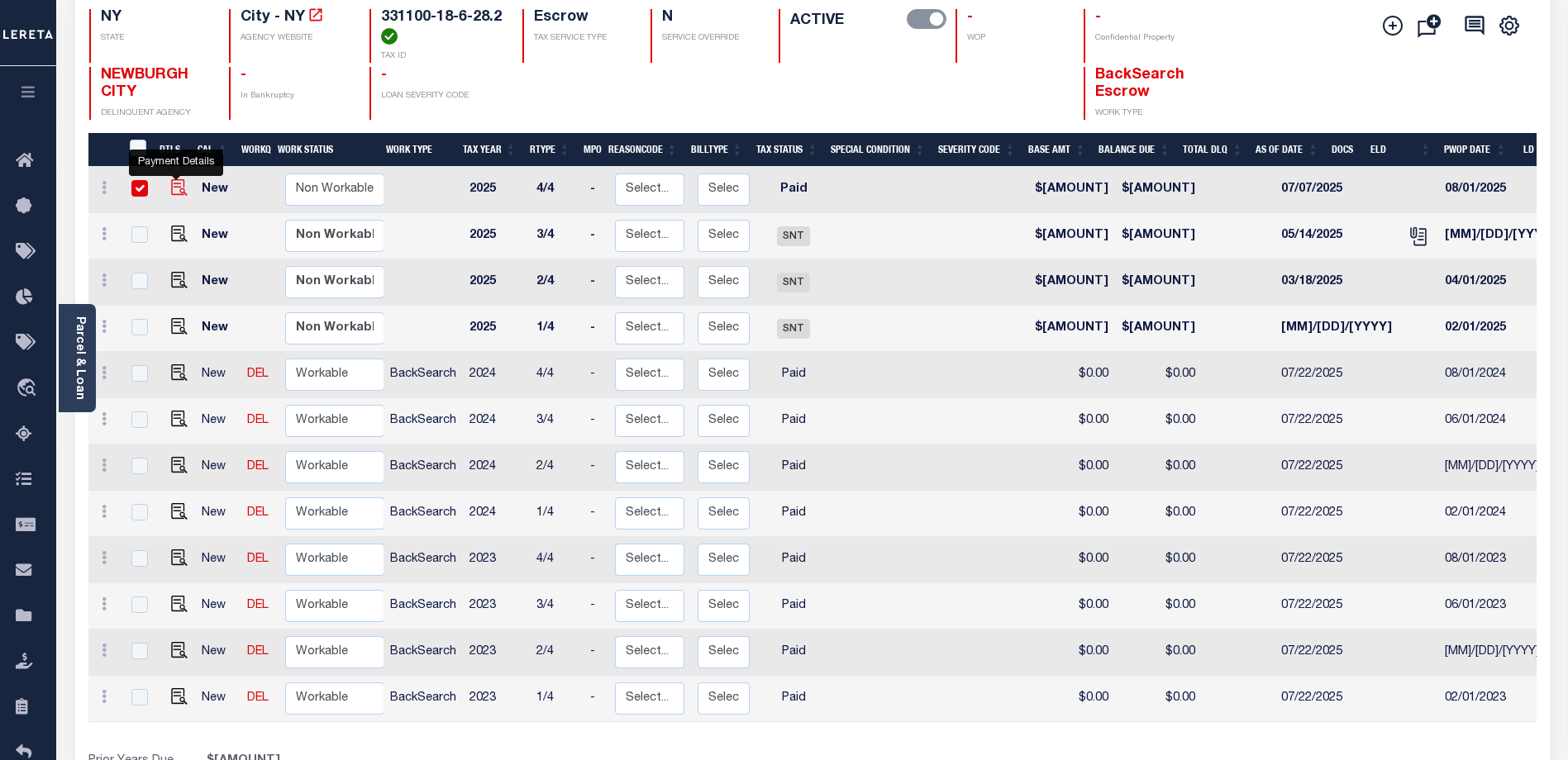 checkbox on "true" 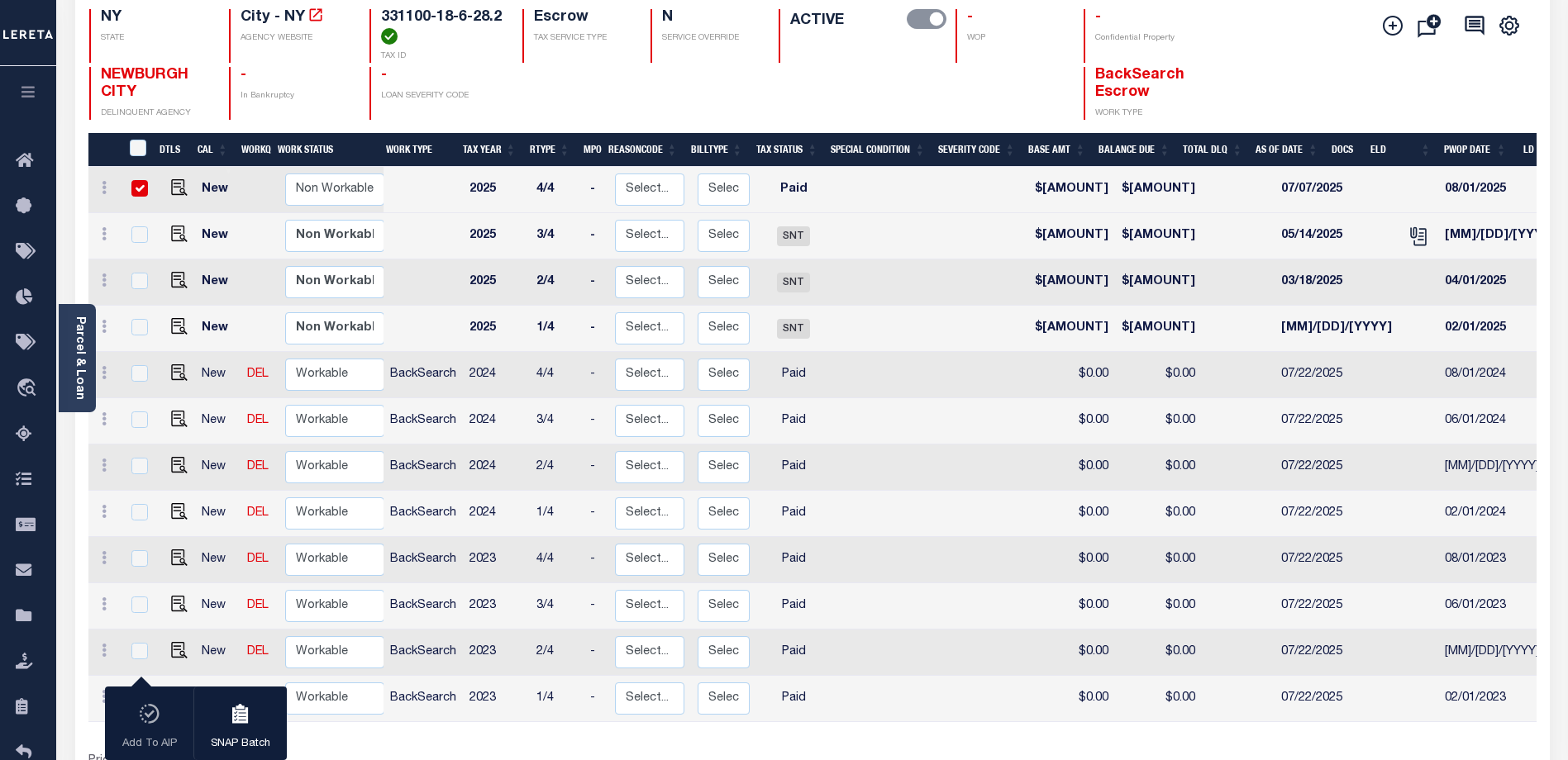 click at bounding box center [140, 188] 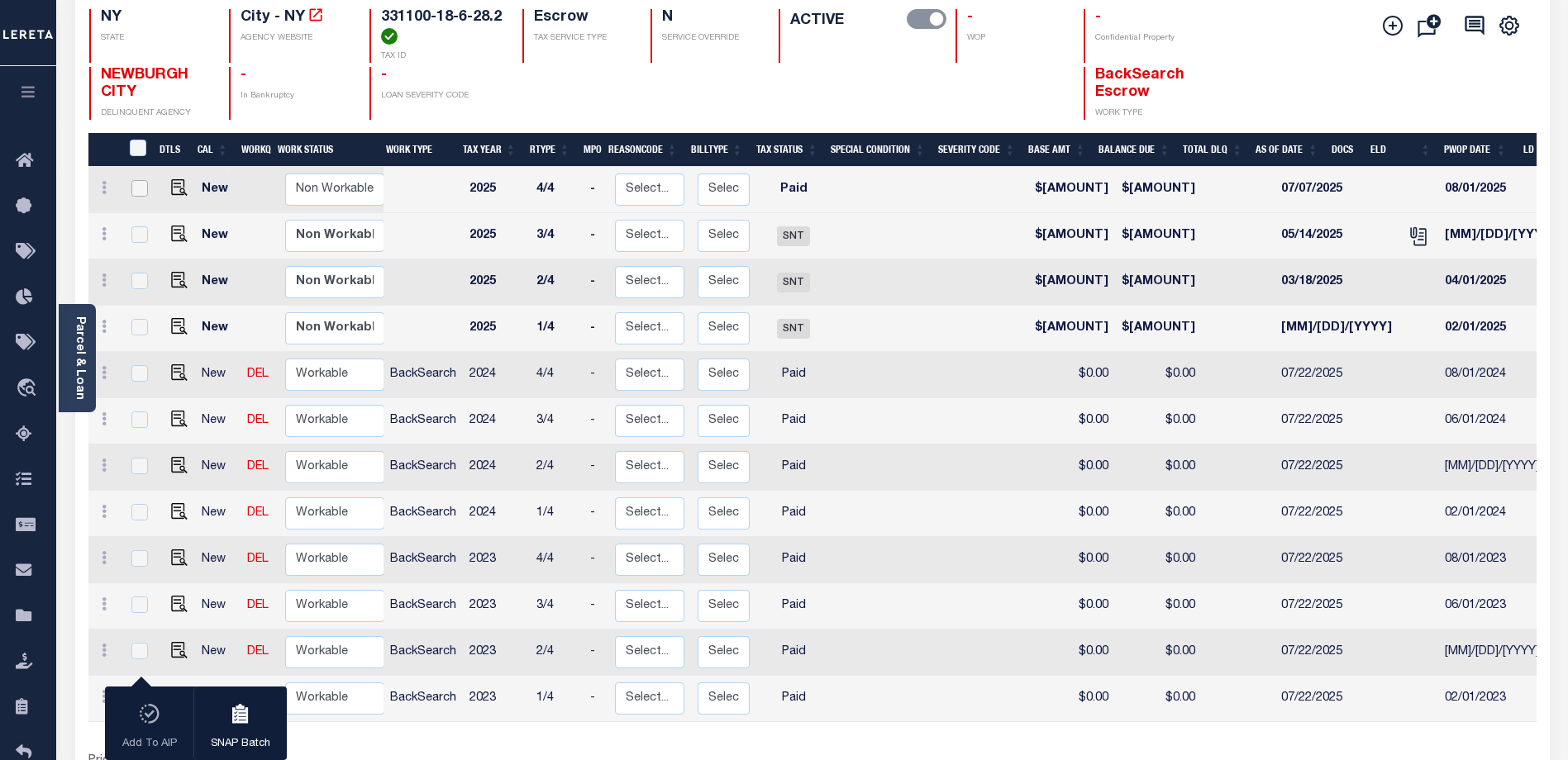 checkbox on "false" 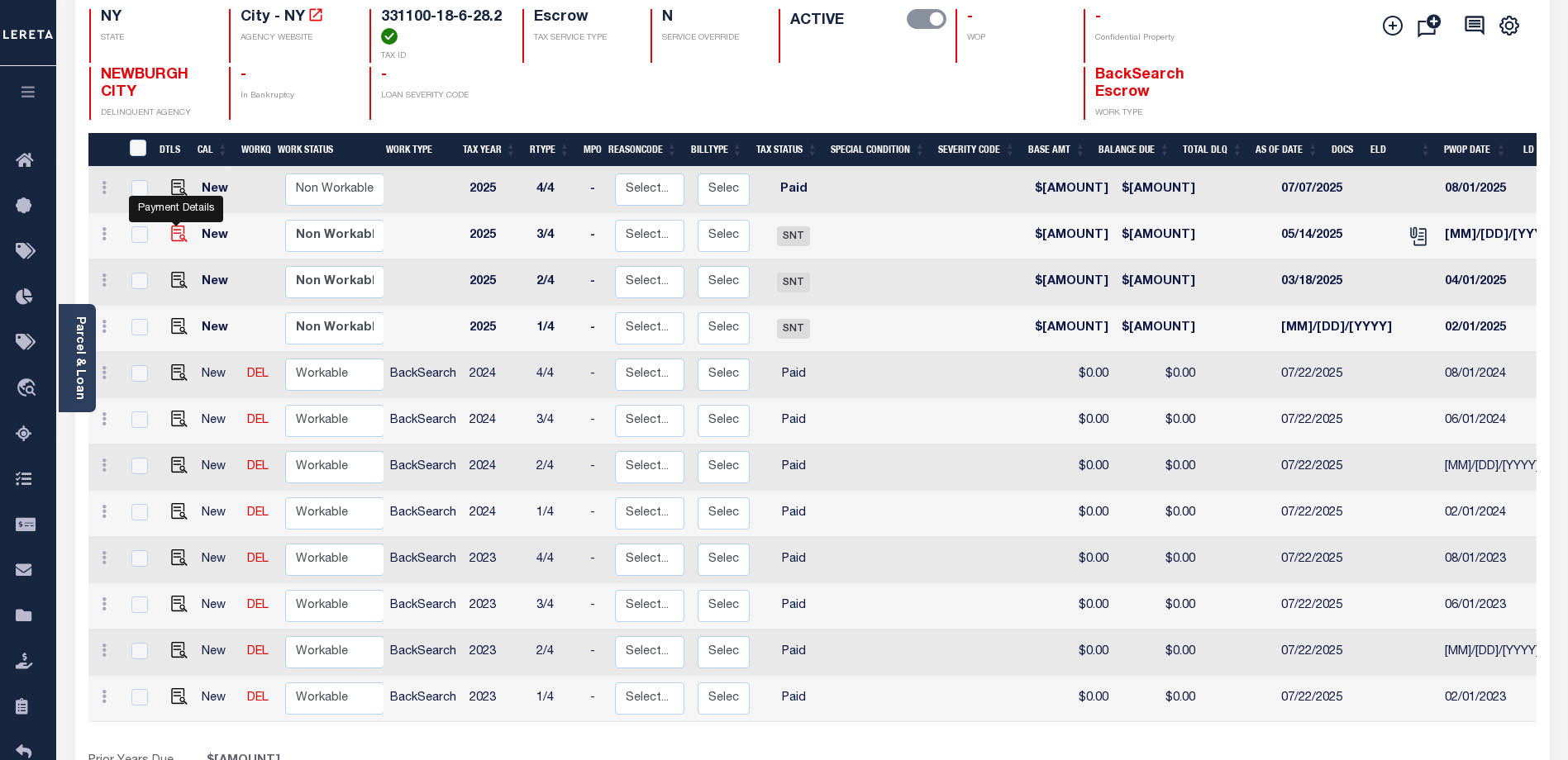 click at bounding box center (179, 234) 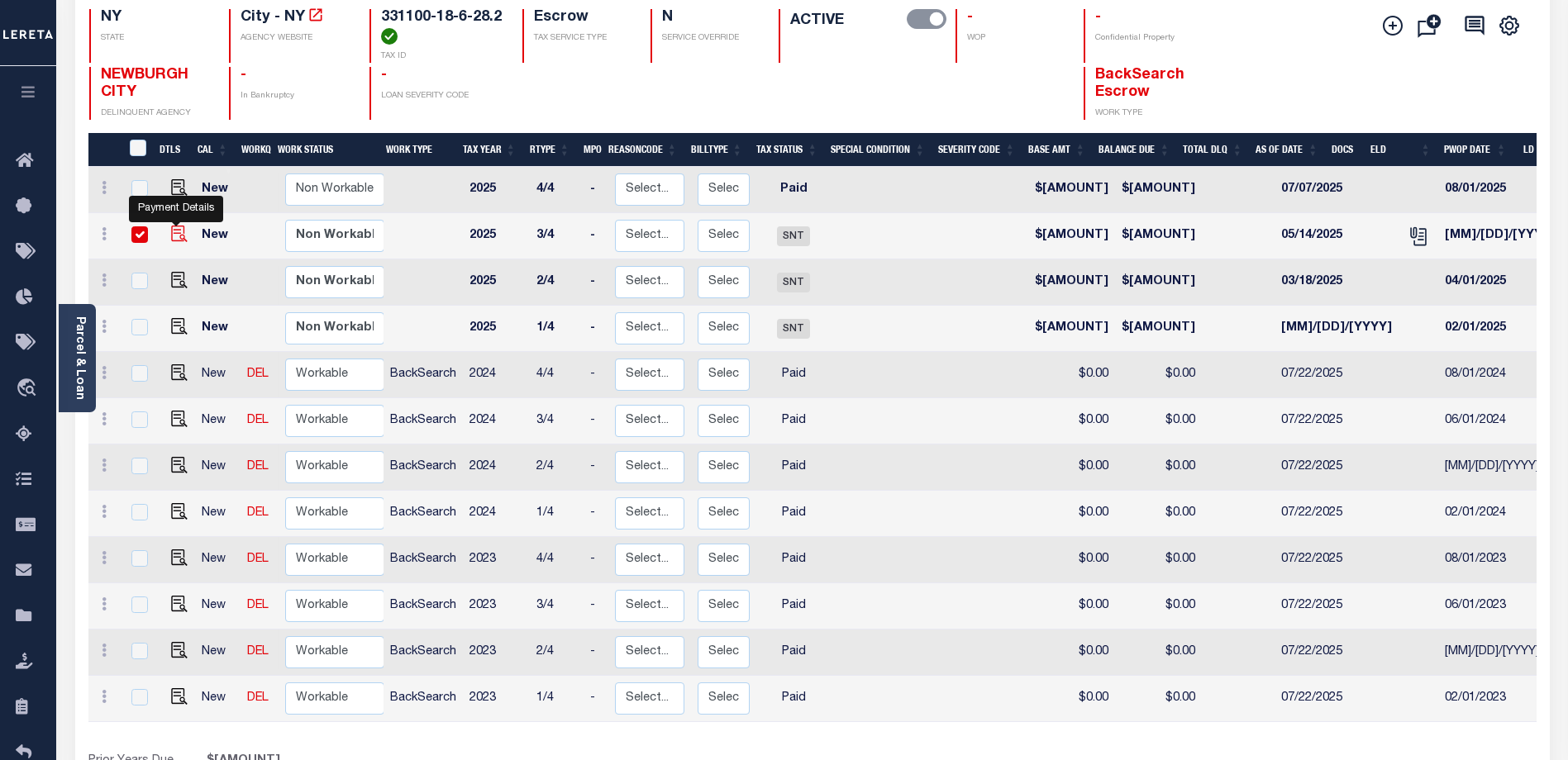 checkbox on "true" 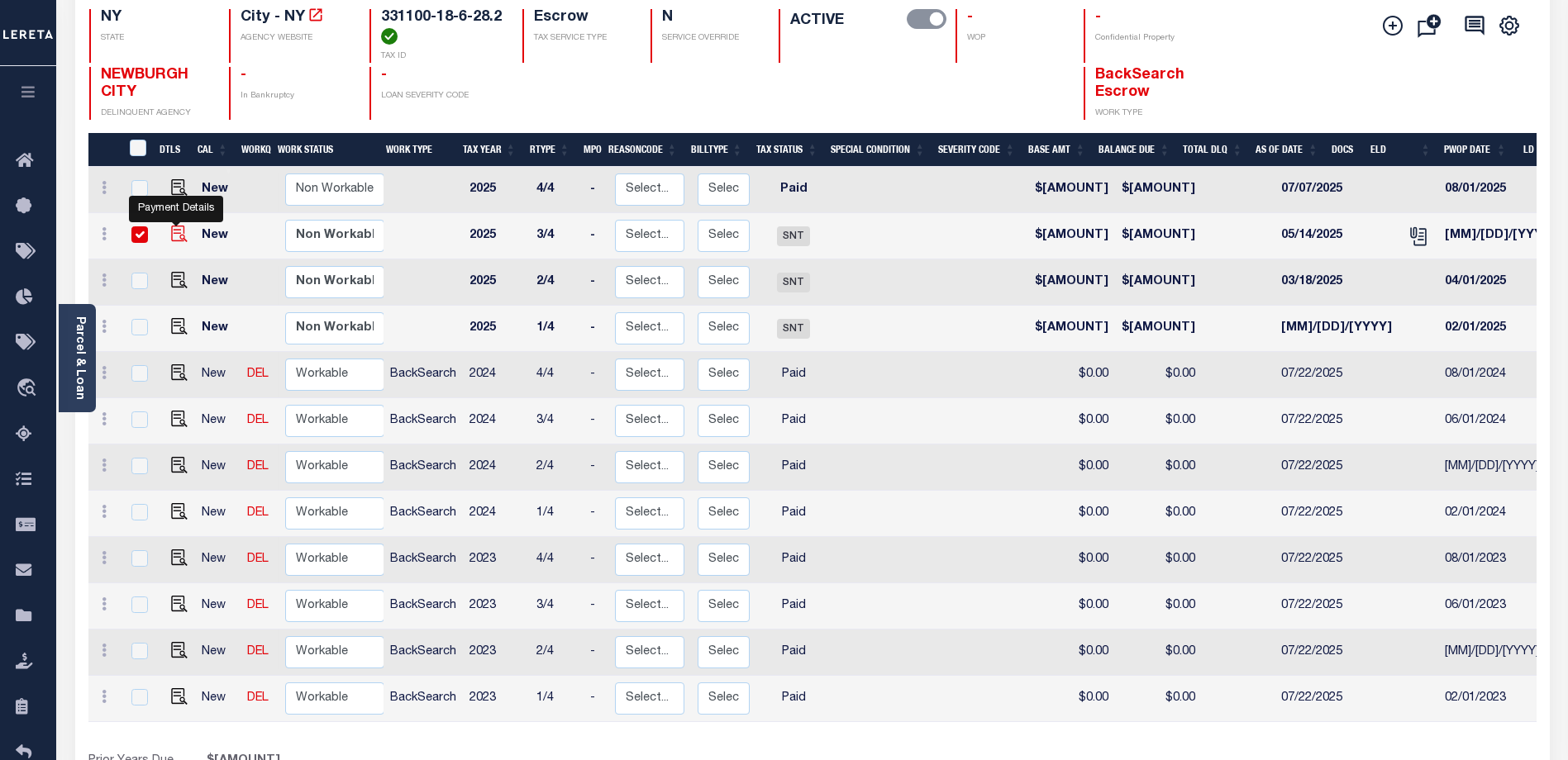 checkbox on "true" 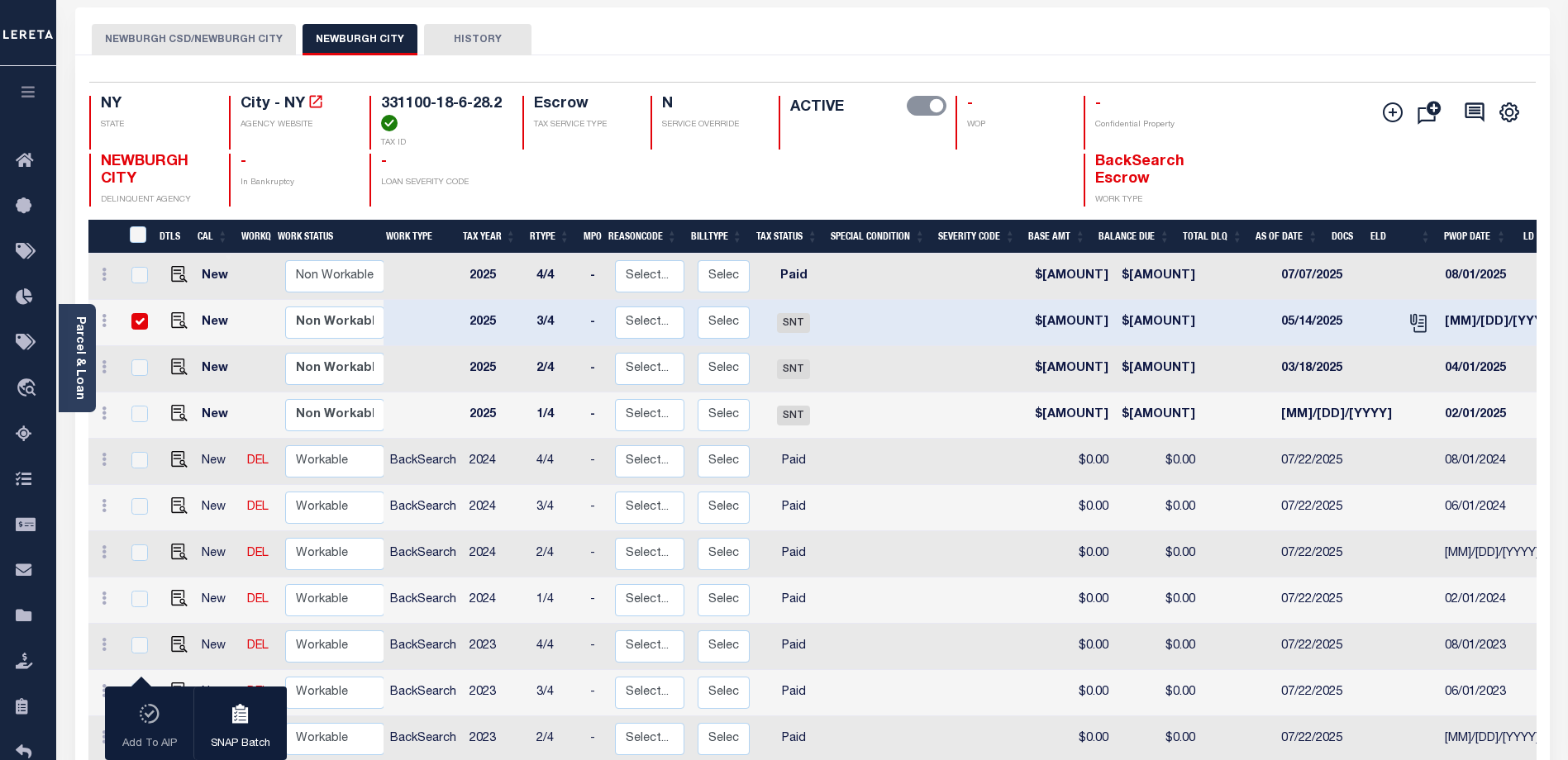 scroll, scrollTop: 83, scrollLeft: 0, axis: vertical 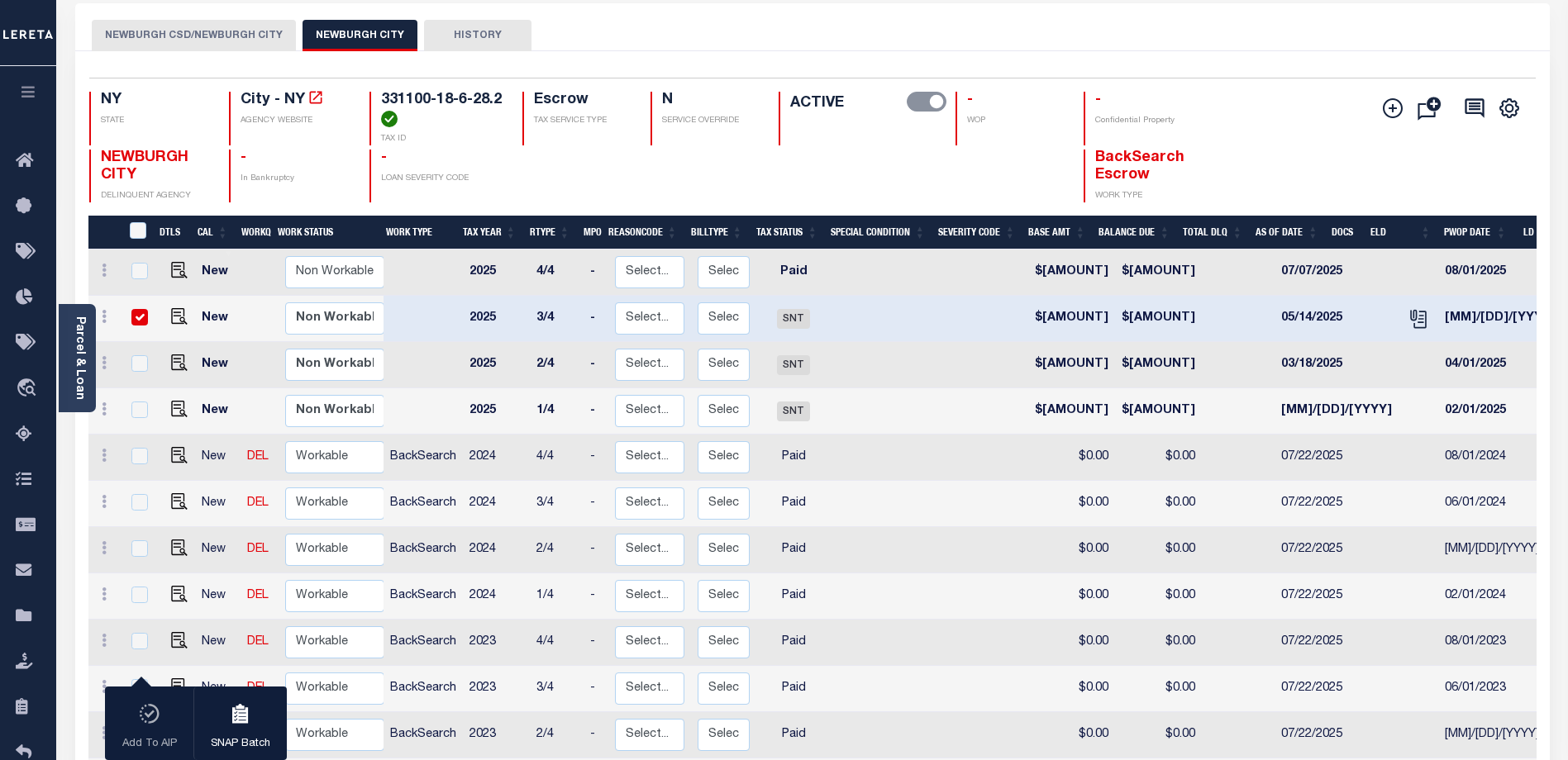 click on "NEWBURGH CSD/NEWBURGH CITY" at bounding box center (193, 36) 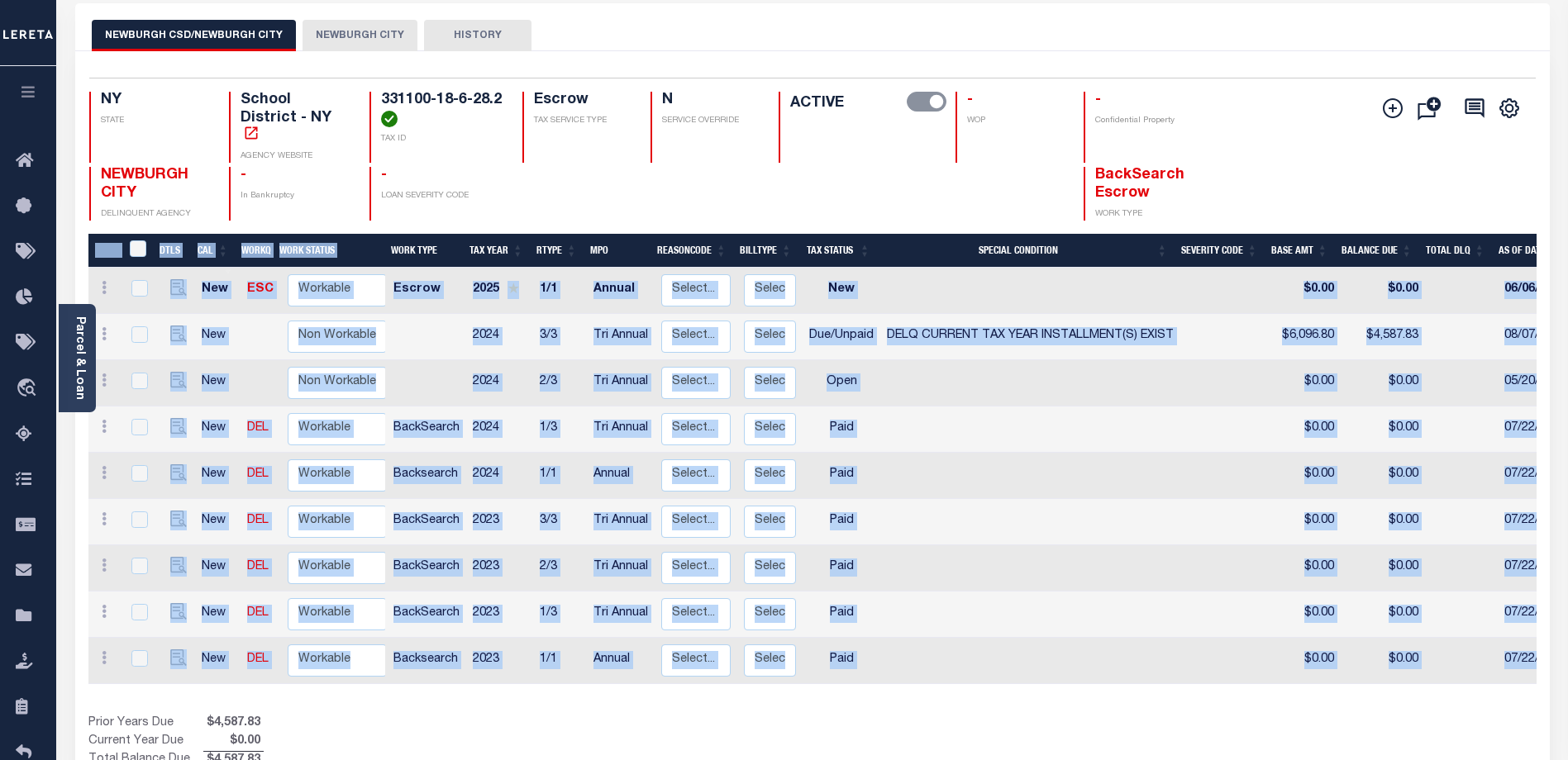 drag, startPoint x: 812, startPoint y: 682, endPoint x: 1262, endPoint y: 674, distance: 450.0711 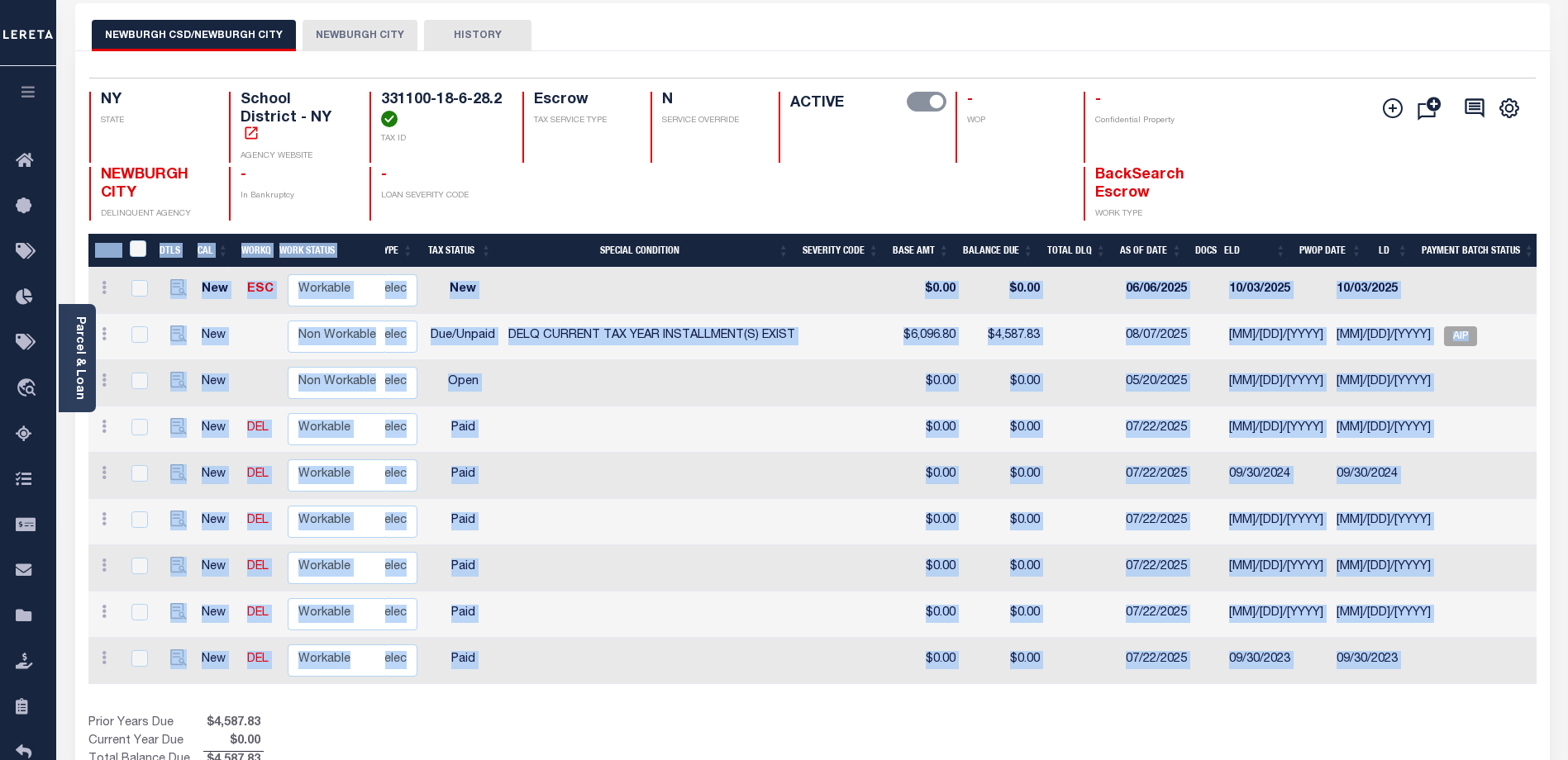 scroll, scrollTop: 0, scrollLeft: 434, axis: horizontal 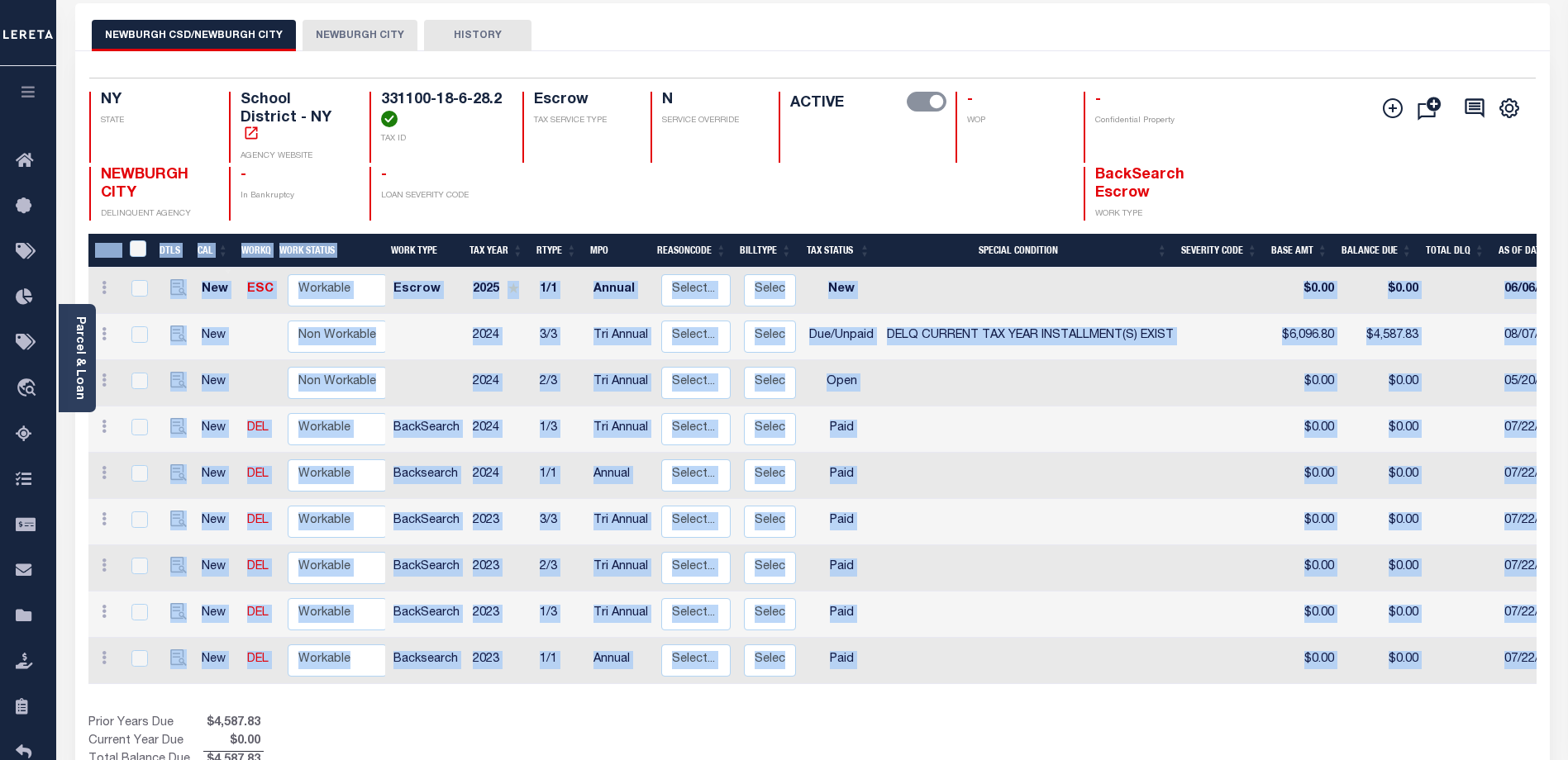 drag, startPoint x: 347, startPoint y: 719, endPoint x: 326, endPoint y: 715, distance: 21.377558 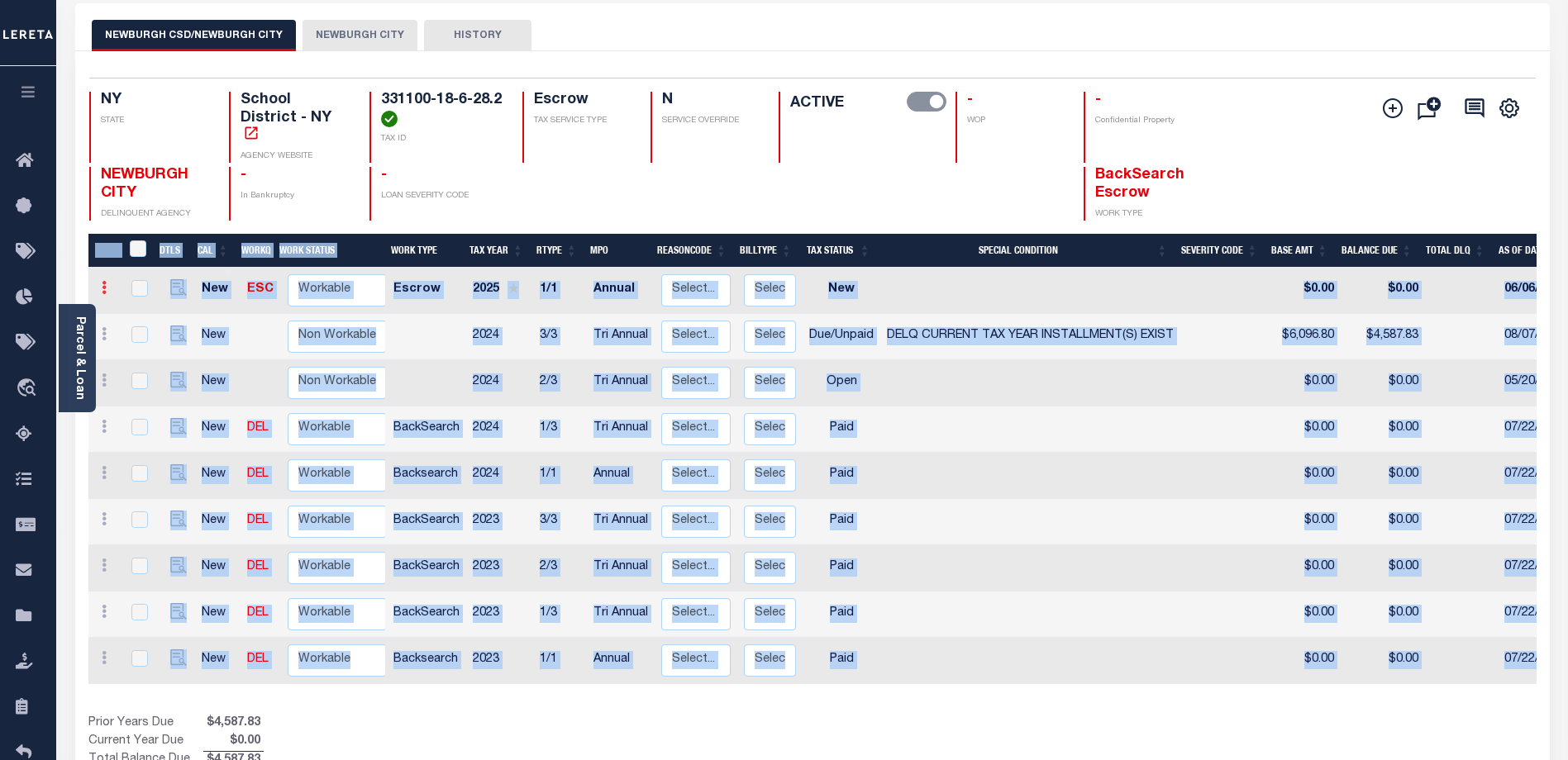 click at bounding box center (104, 290) 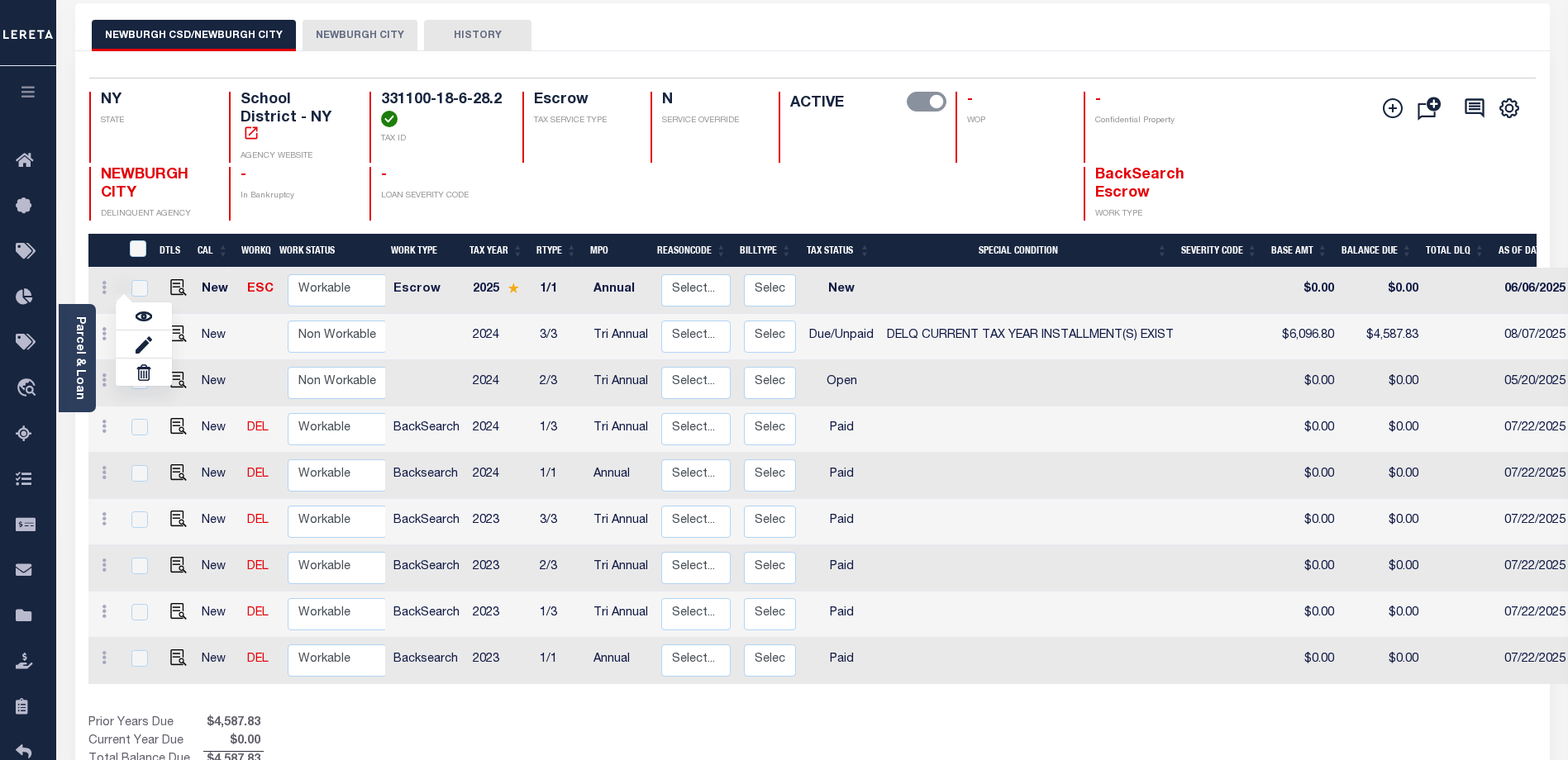 click on "NEWBURGH CSD/NEWBURGH CITY           NEWBURGH CITY
HISTORY" at bounding box center (813, 35) 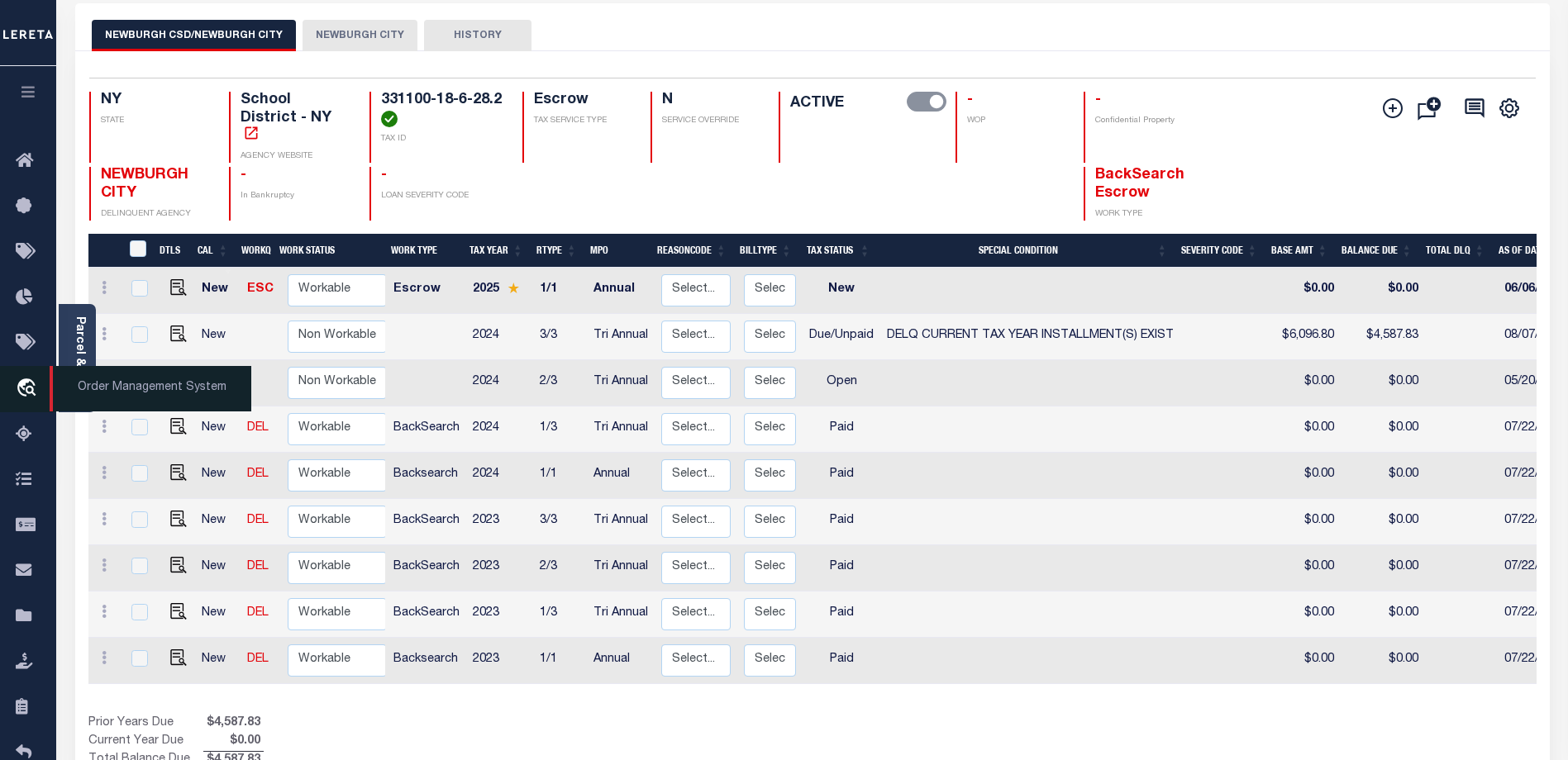 click on "travel_explore   Order Management System" at bounding box center (28, 389) 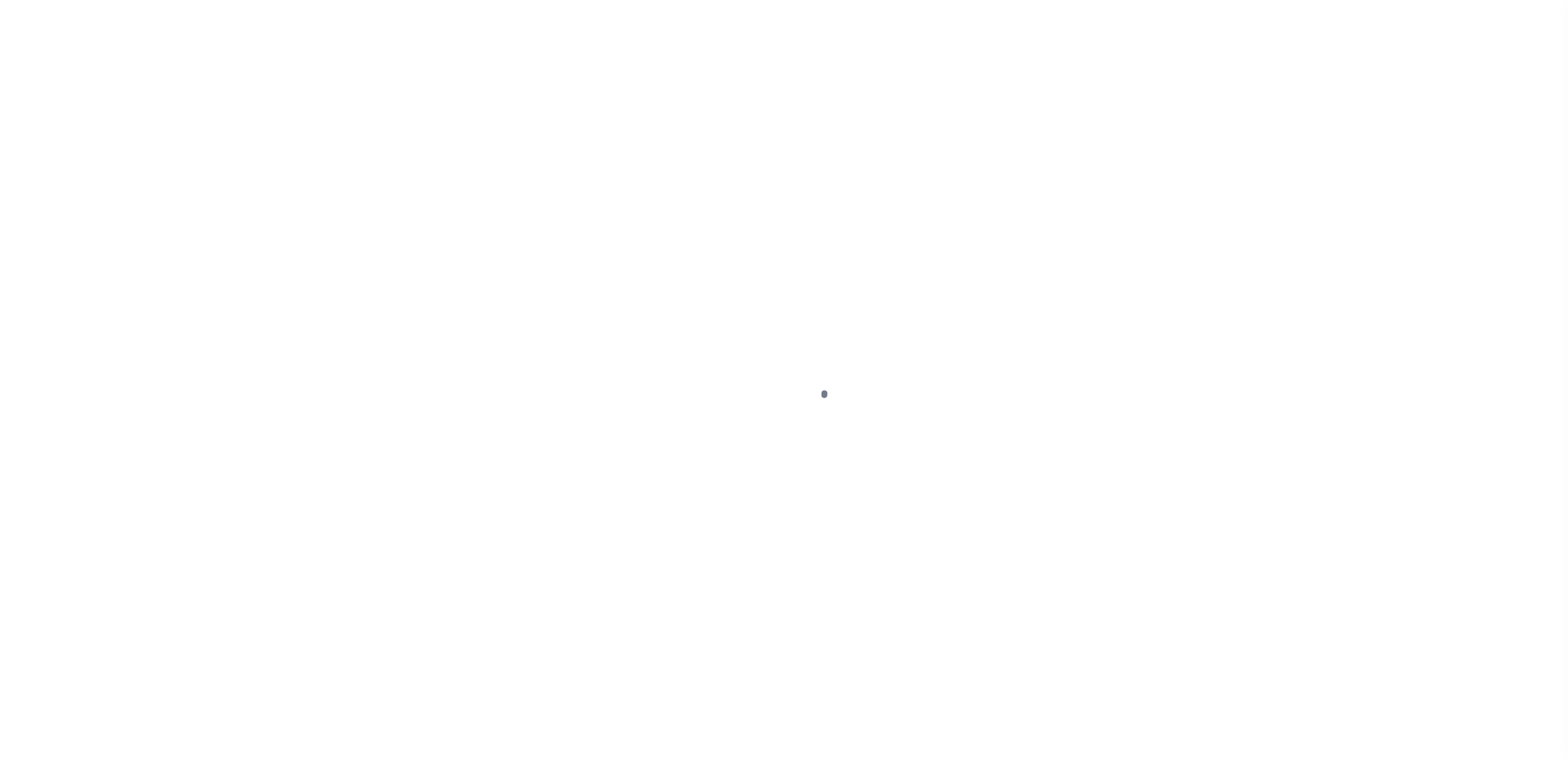 select on "DUE" 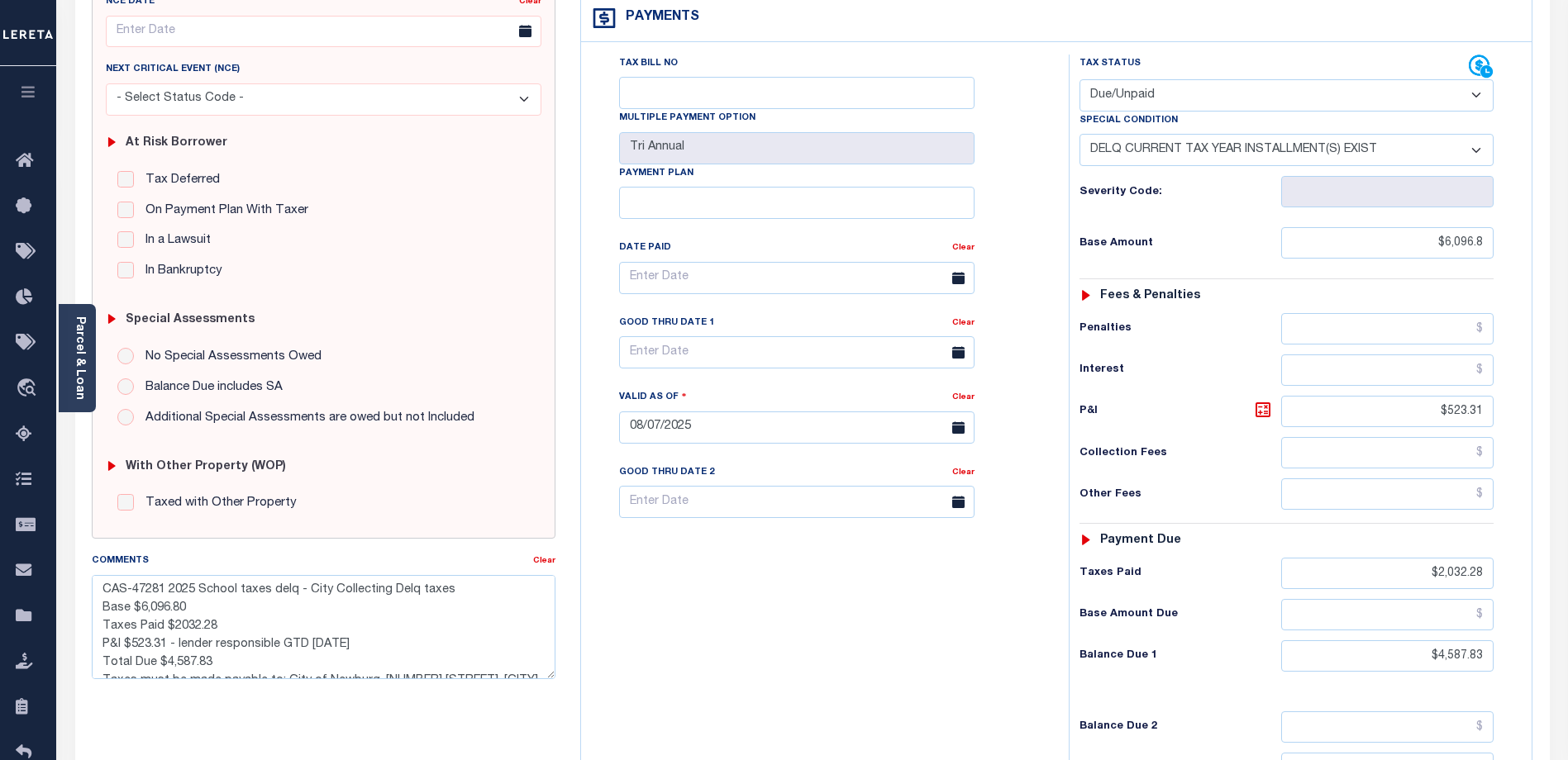 scroll, scrollTop: 0, scrollLeft: 0, axis: both 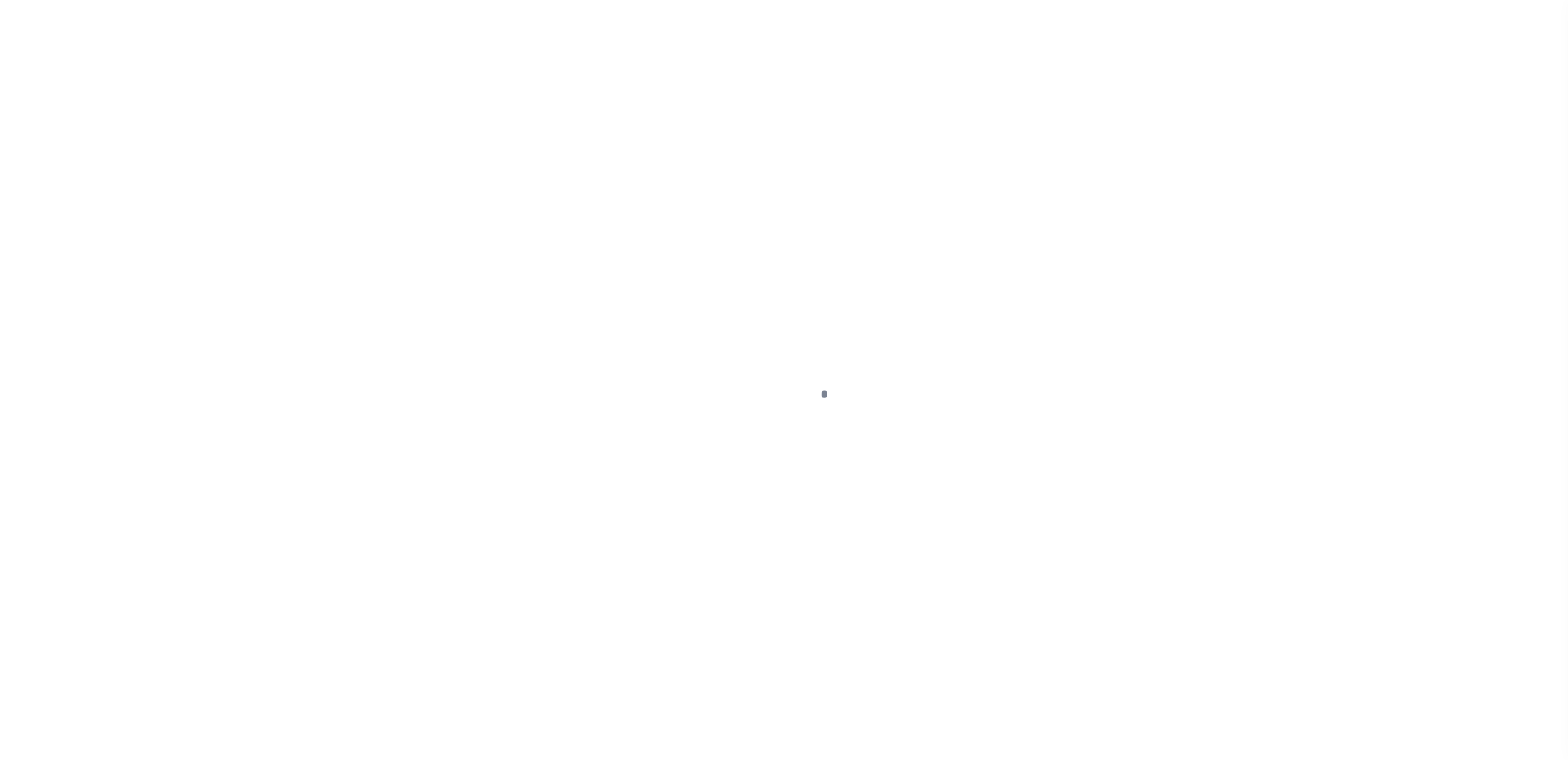 select on "DUE" 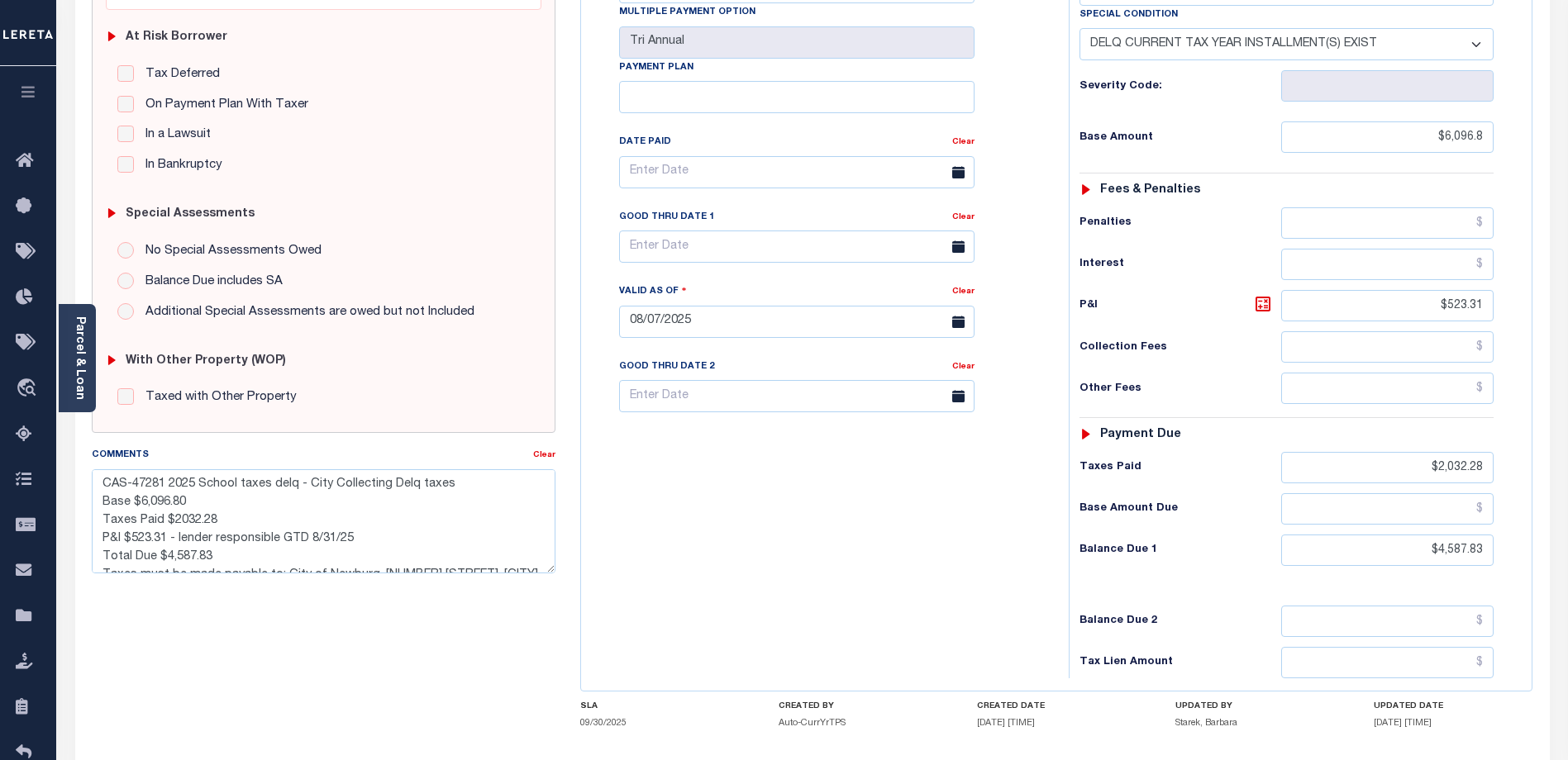 scroll, scrollTop: 330, scrollLeft: 0, axis: vertical 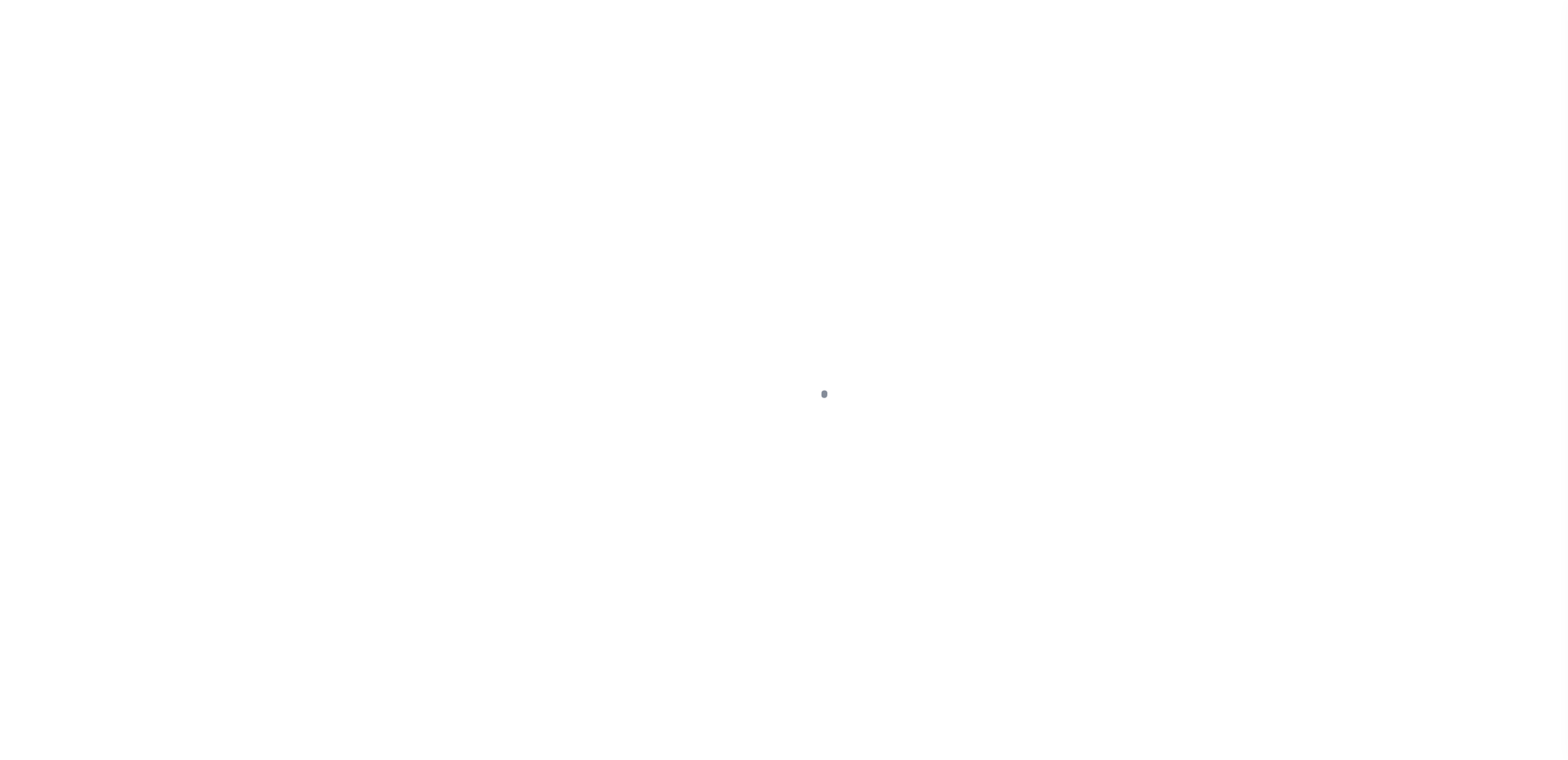 select on "DUE" 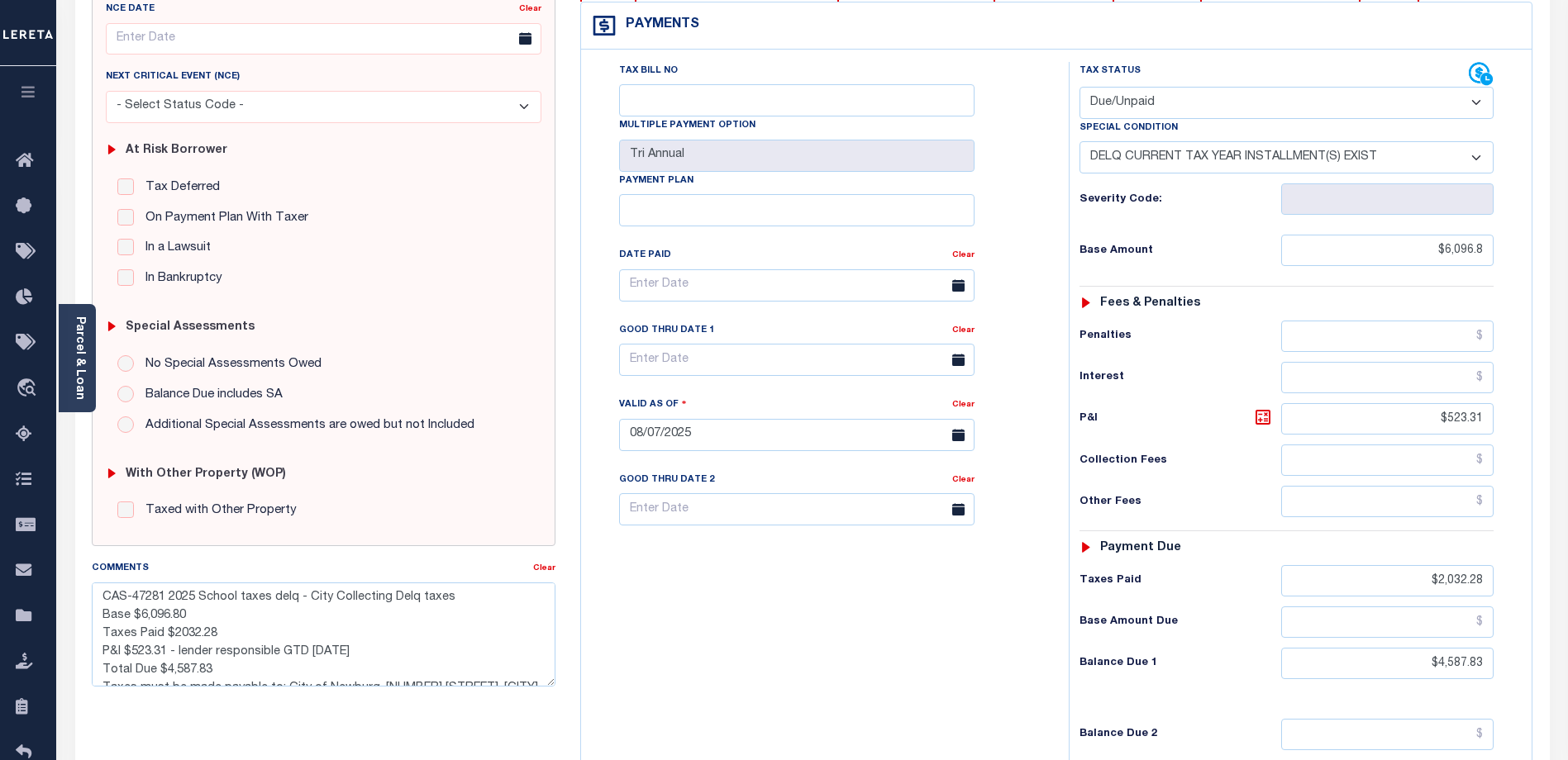scroll, scrollTop: 126, scrollLeft: 0, axis: vertical 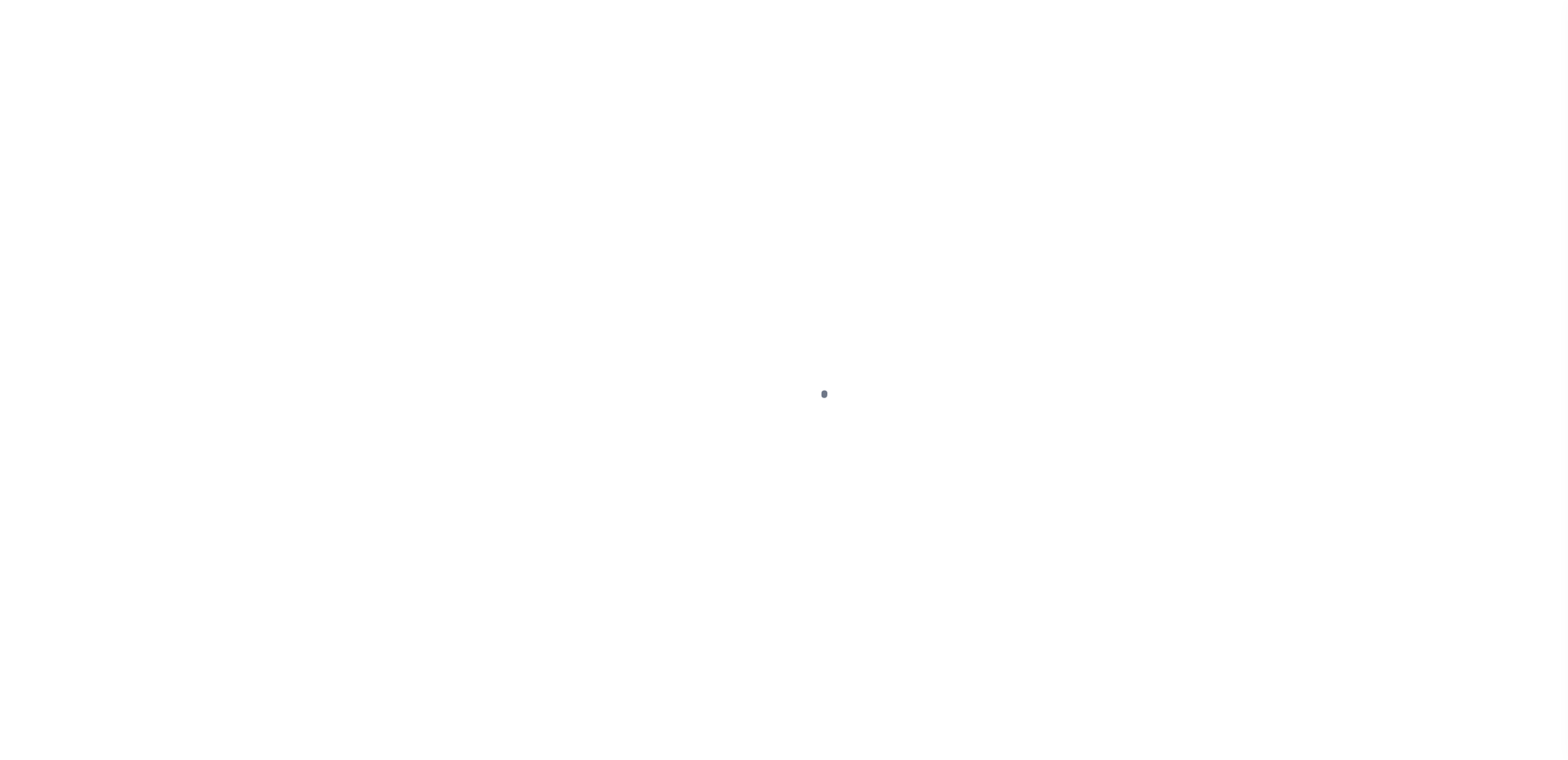 select on "PYD" 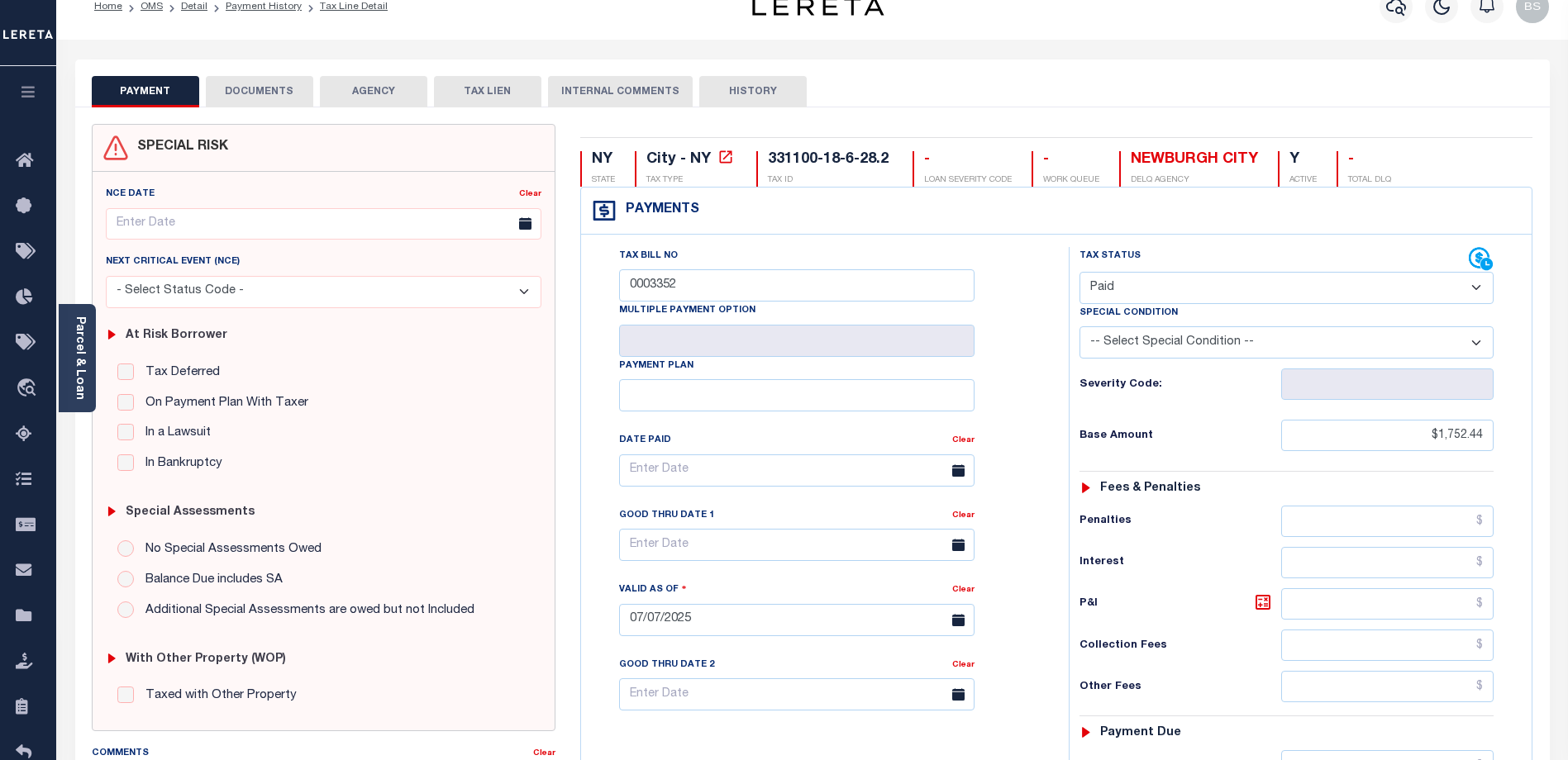 scroll, scrollTop: 0, scrollLeft: 0, axis: both 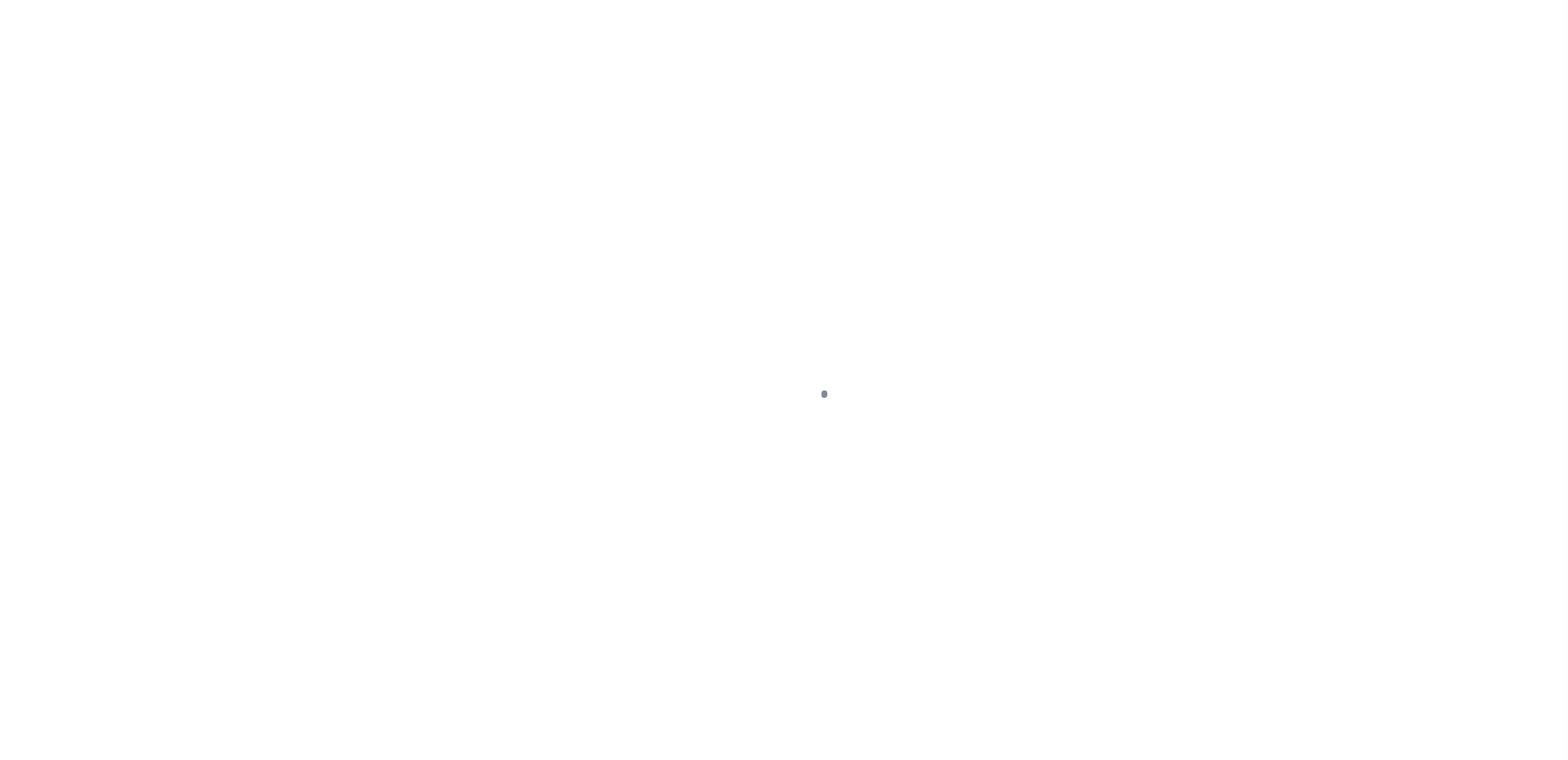 select on "SNT" 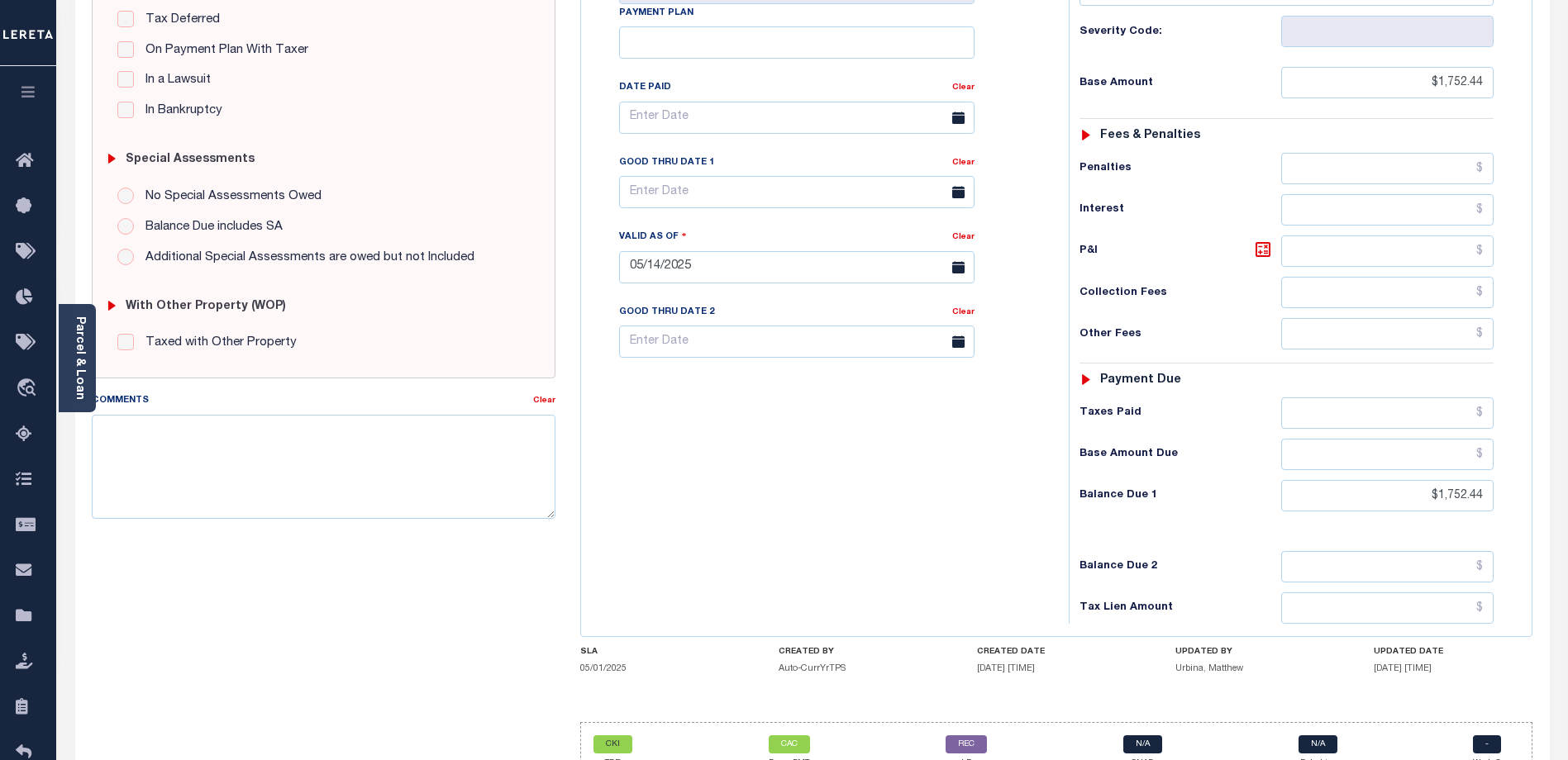 scroll, scrollTop: 413, scrollLeft: 0, axis: vertical 